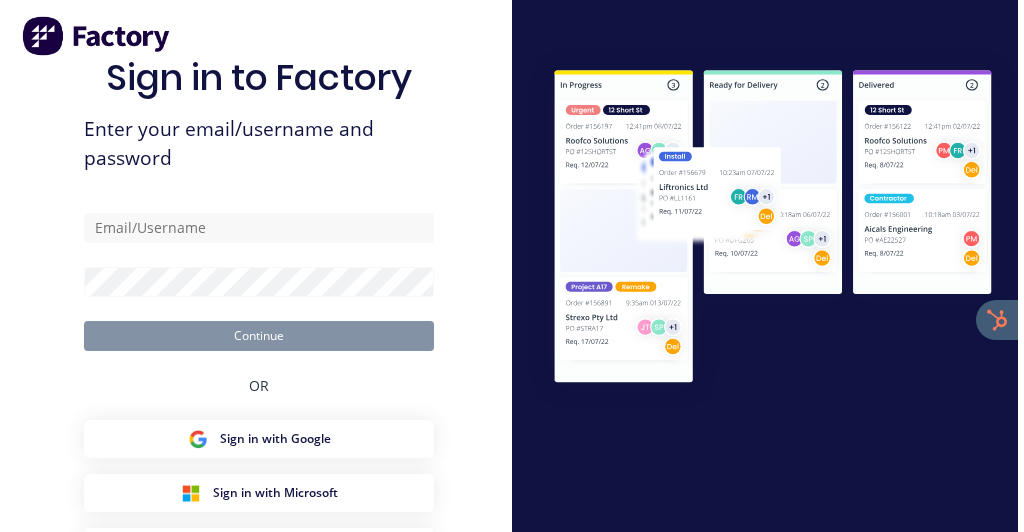 scroll, scrollTop: 0, scrollLeft: 0, axis: both 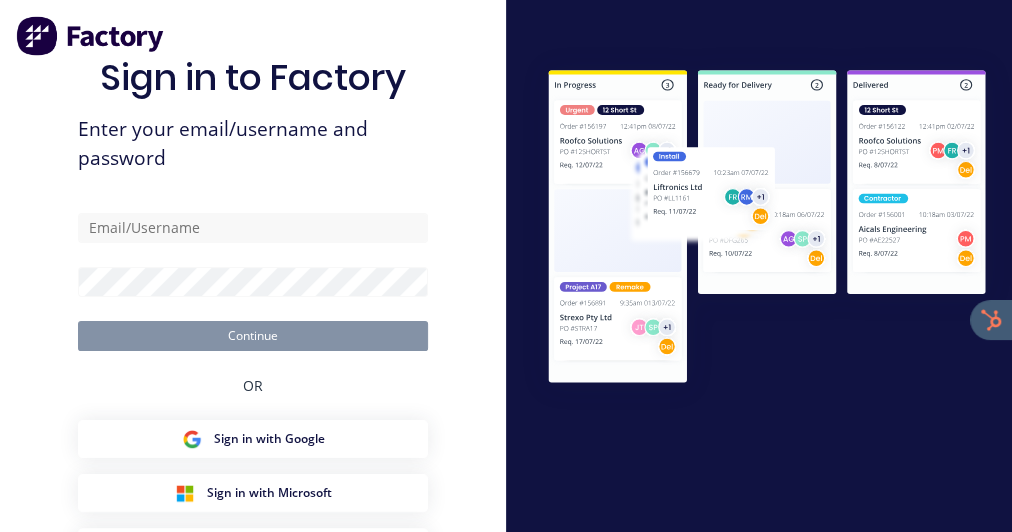 type on "[EMAIL_ADDRESS][DOMAIN_NAME]" 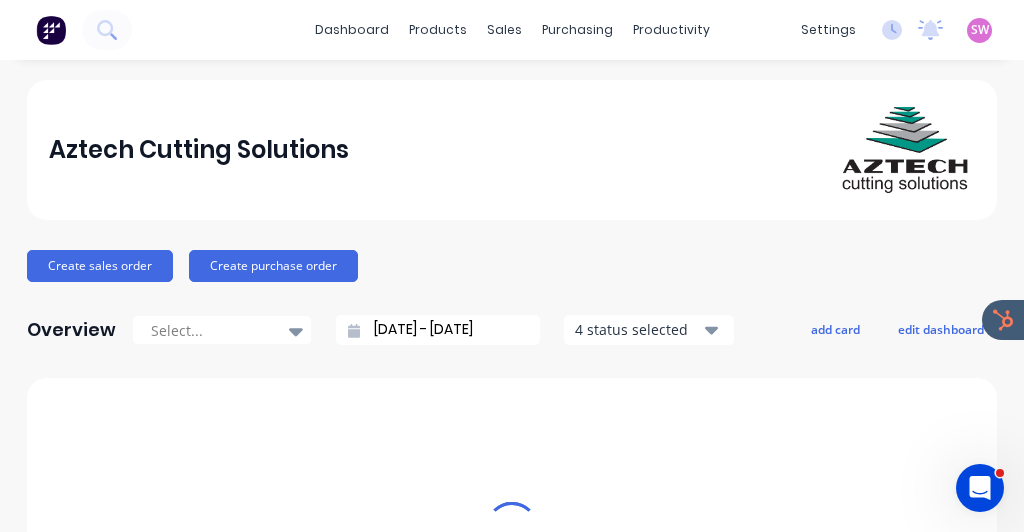 scroll, scrollTop: 0, scrollLeft: 0, axis: both 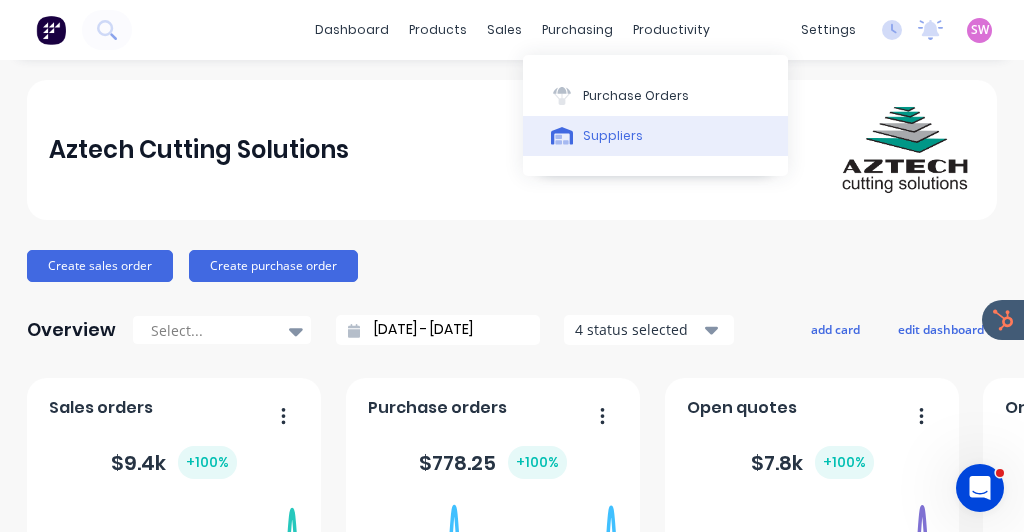 click on "Suppliers" at bounding box center (613, 136) 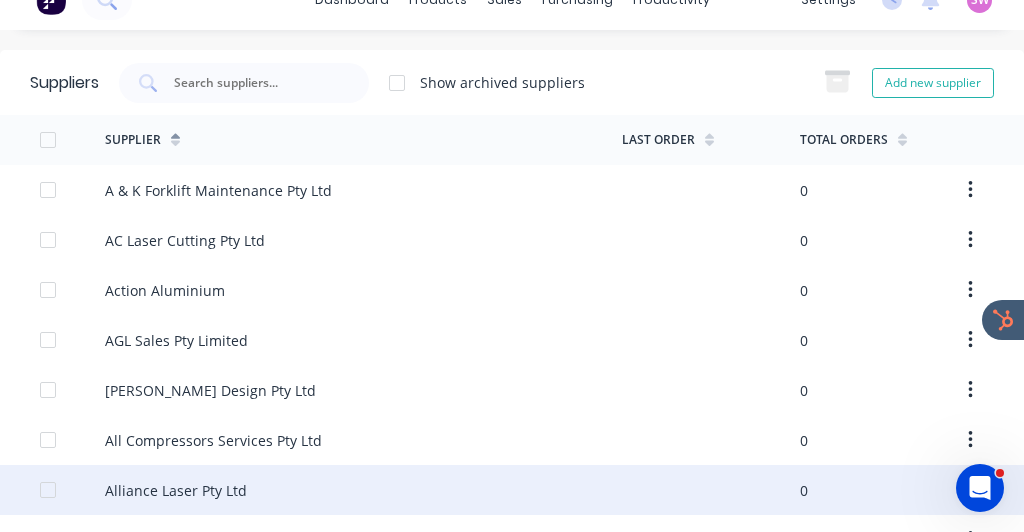 scroll, scrollTop: 0, scrollLeft: 0, axis: both 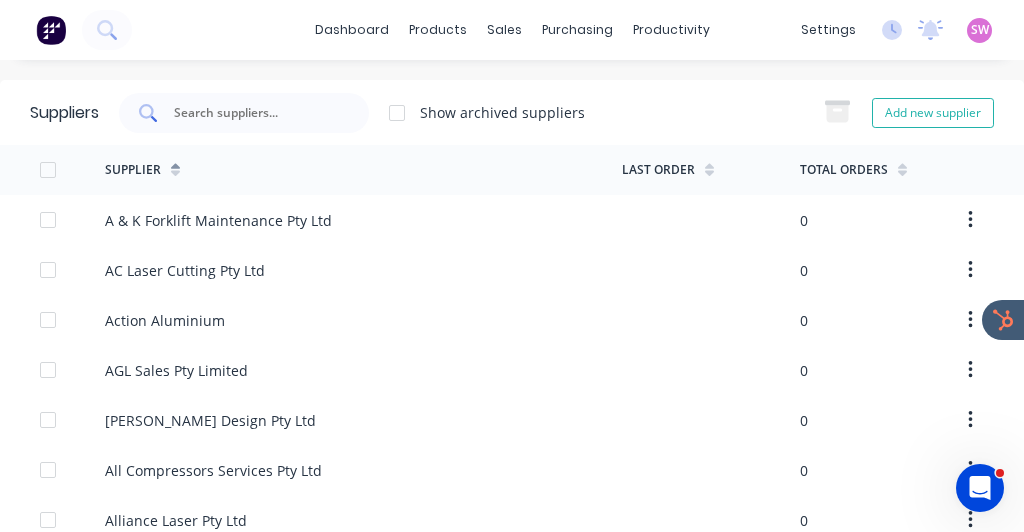 click at bounding box center (255, 113) 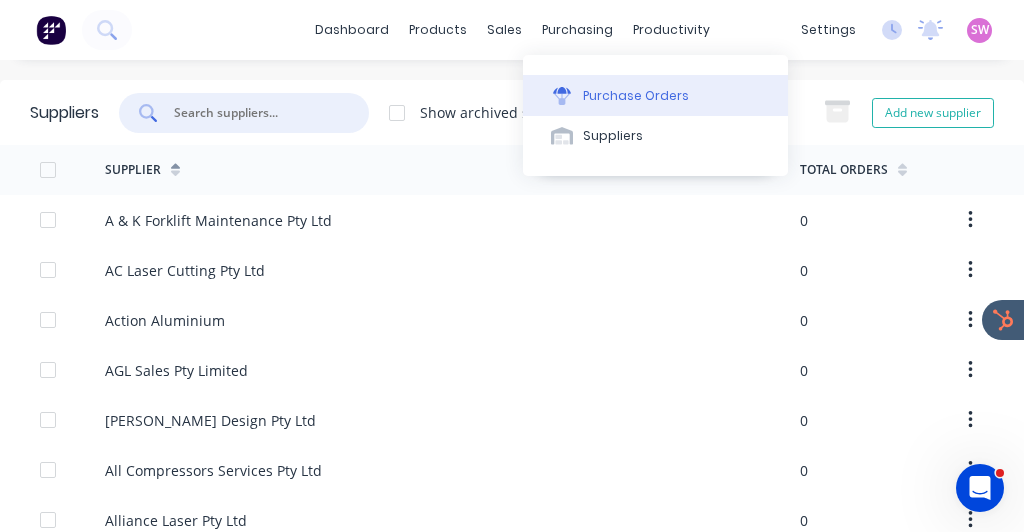 click on "Purchase Orders" at bounding box center [636, 96] 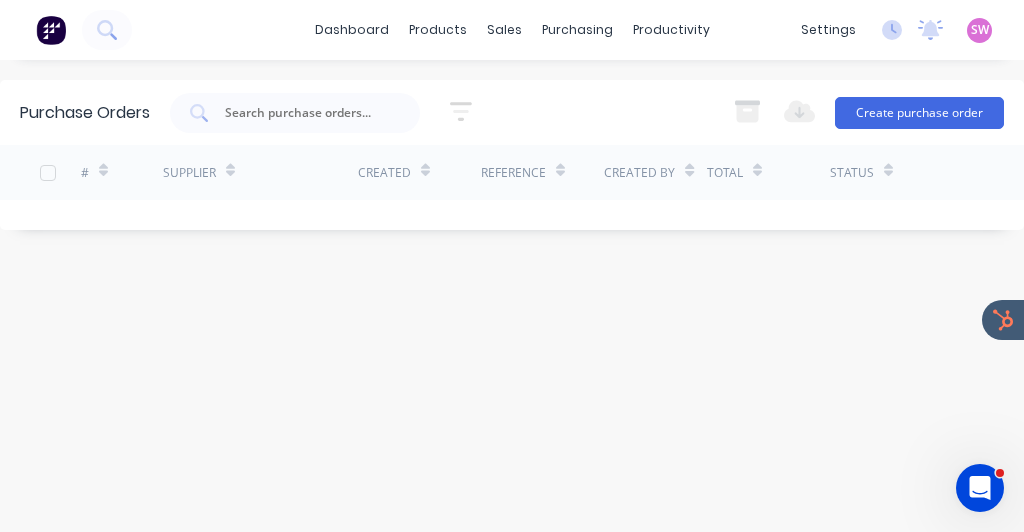 click on "Purchase Orders 6 Statuses 6 Statuses Export to Excel (XLSX) Create purchase order   #   Supplier   Created   Reference   Created By   Total   Status" at bounding box center (512, 296) 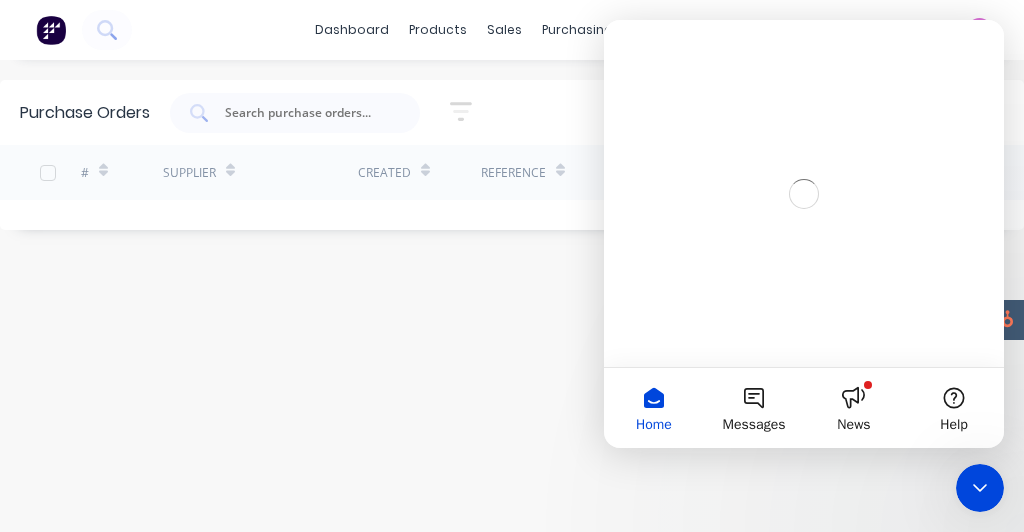 scroll, scrollTop: 0, scrollLeft: 0, axis: both 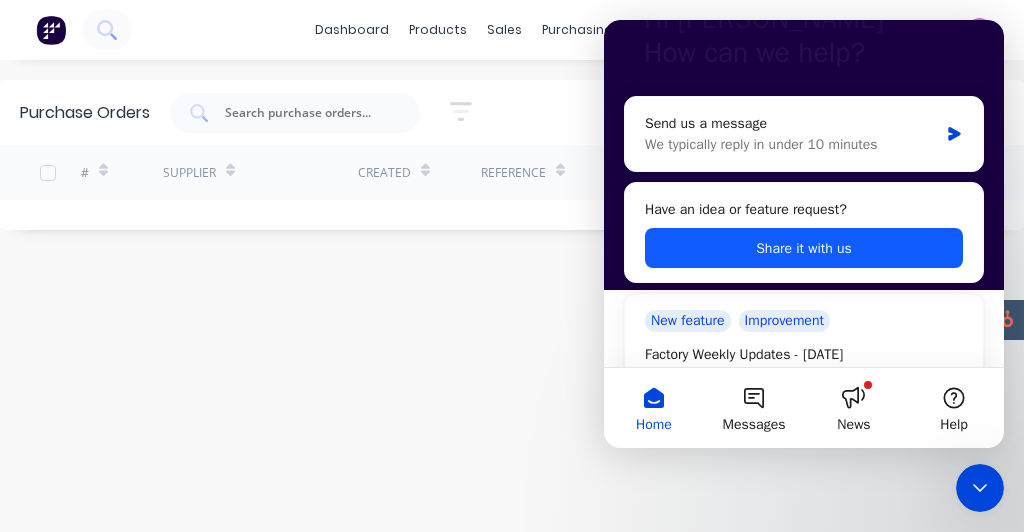 click on "Share it with us" at bounding box center (804, 248) 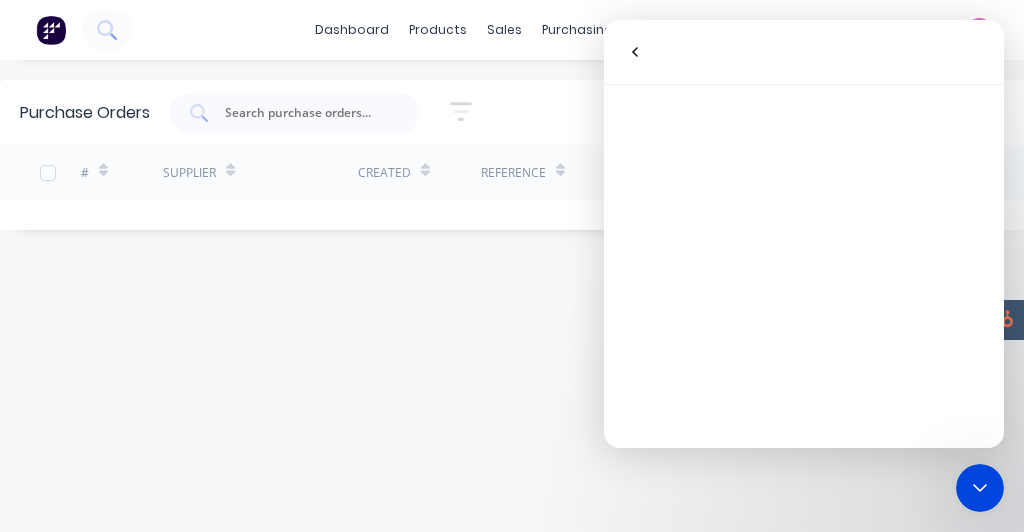 click on "Purchase Orders 6 Statuses 6 Statuses Export to Excel (XLSX) Create purchase order   #   Supplier   Created   Reference   Created By   Total   Status" at bounding box center [512, 296] 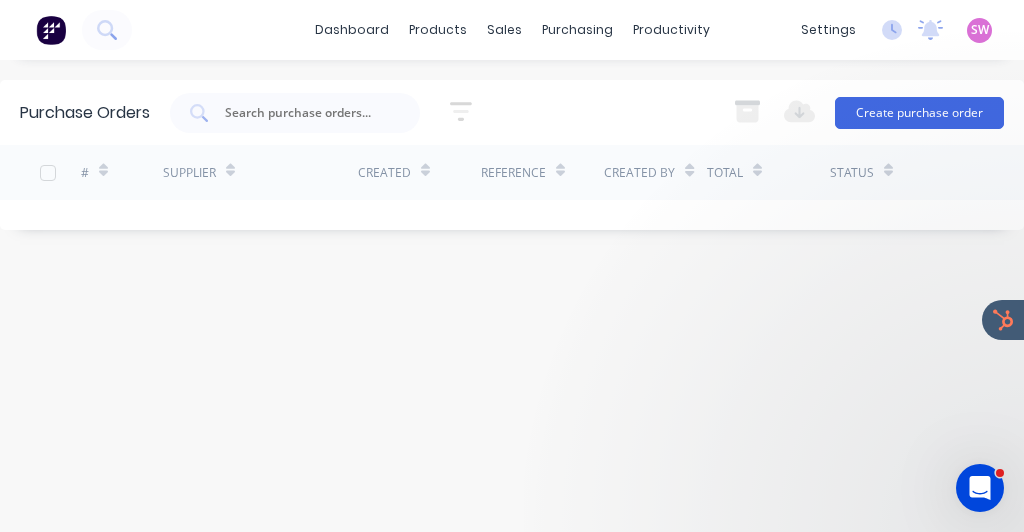scroll, scrollTop: 0, scrollLeft: 0, axis: both 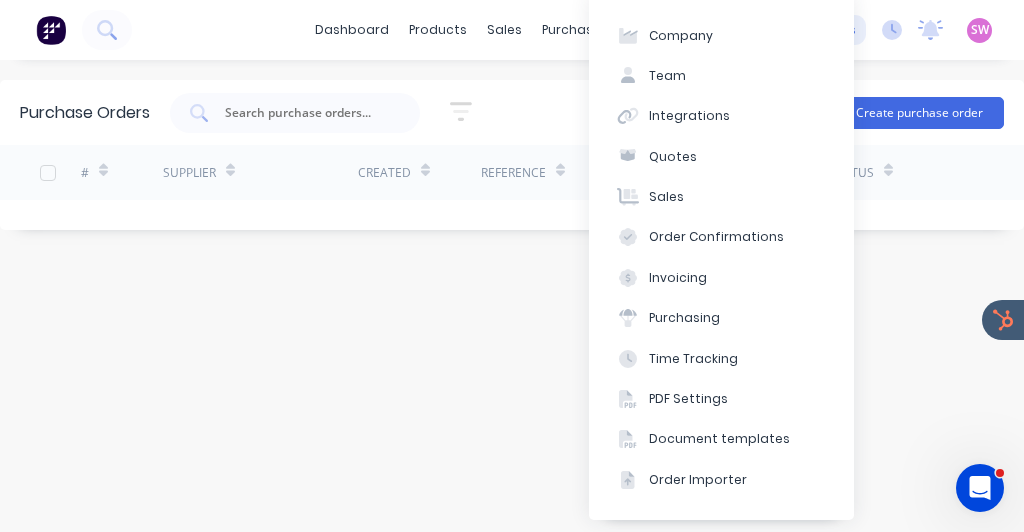 click on "Company" at bounding box center (721, 35) 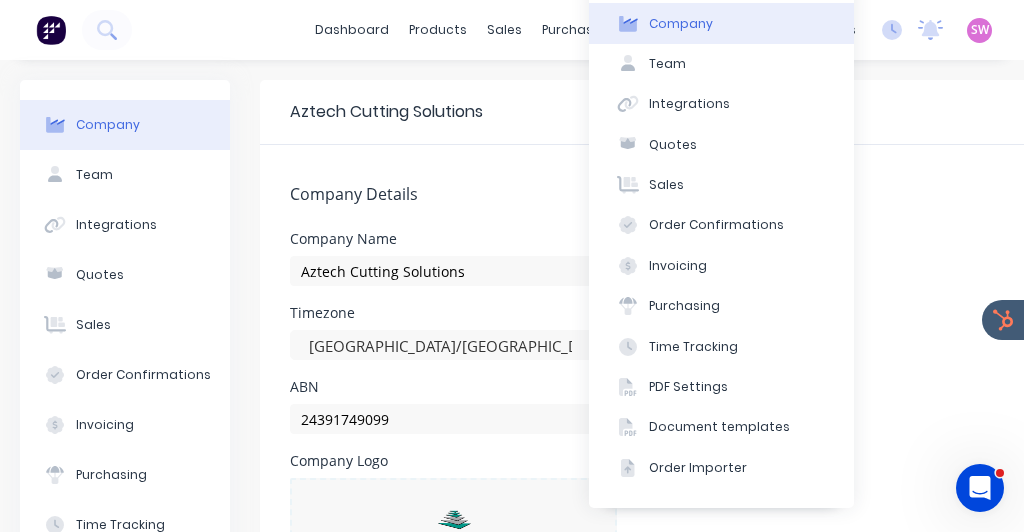 click on "Aztech Cutting Solutions" at bounding box center [835, 112] 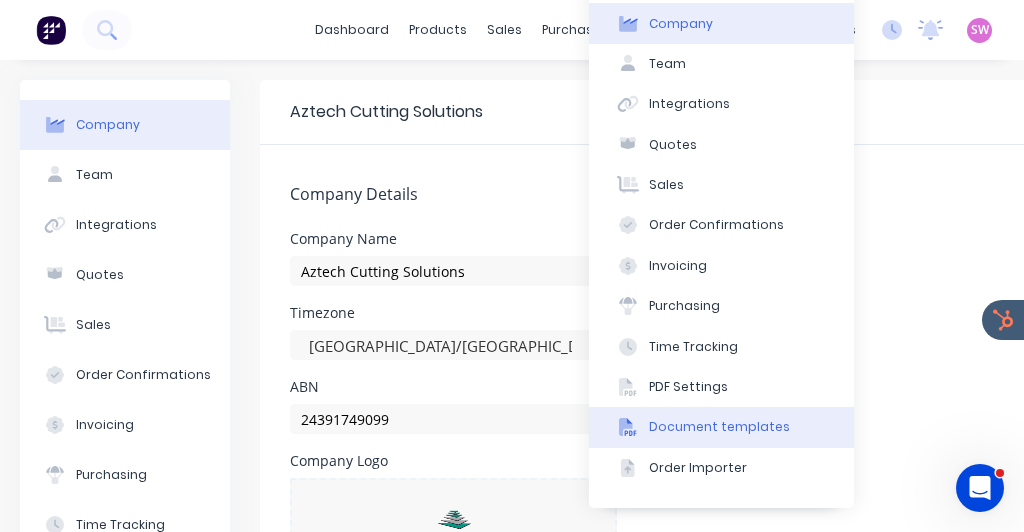 click on "Document templates" at bounding box center (719, 427) 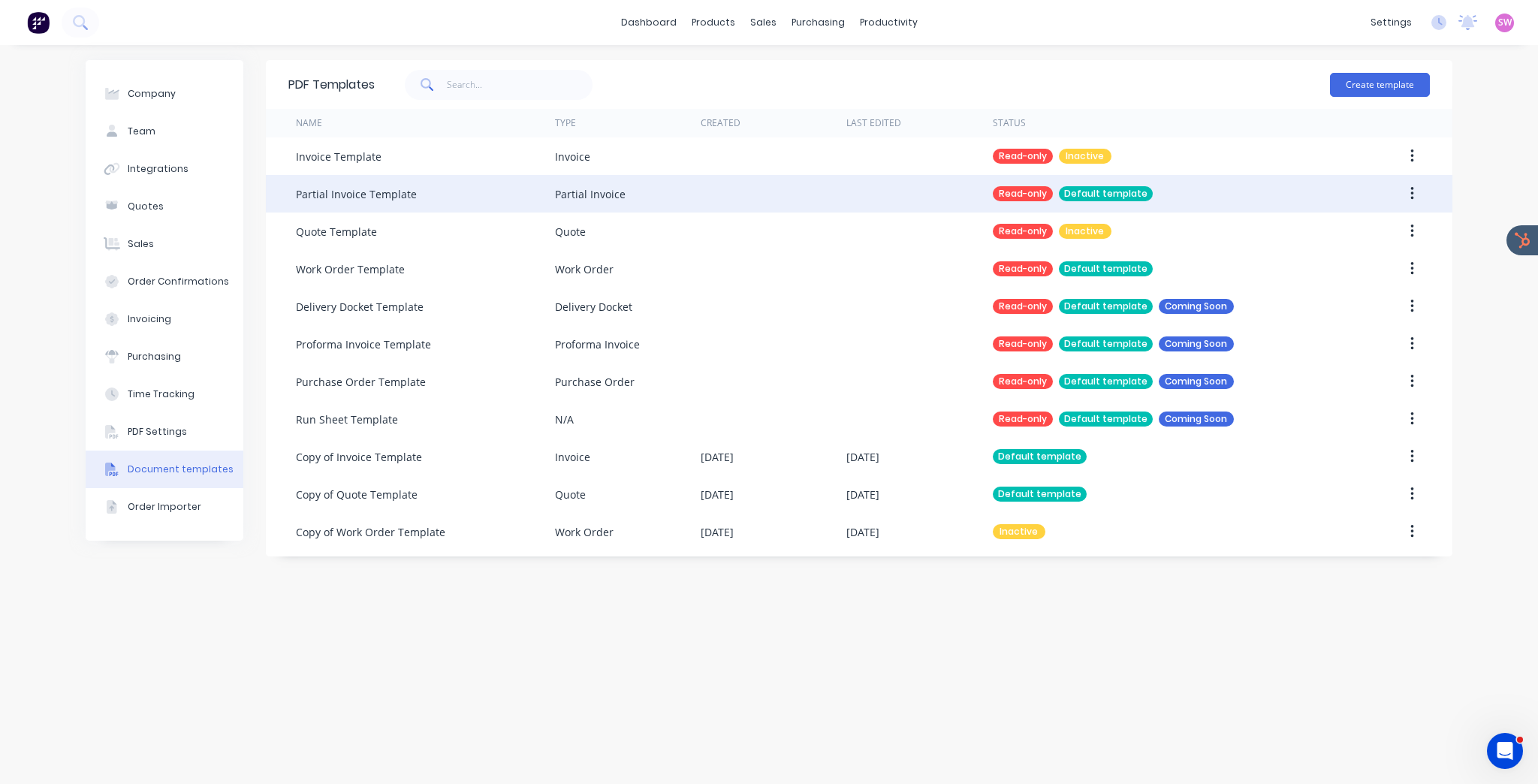 scroll, scrollTop: 0, scrollLeft: 0, axis: both 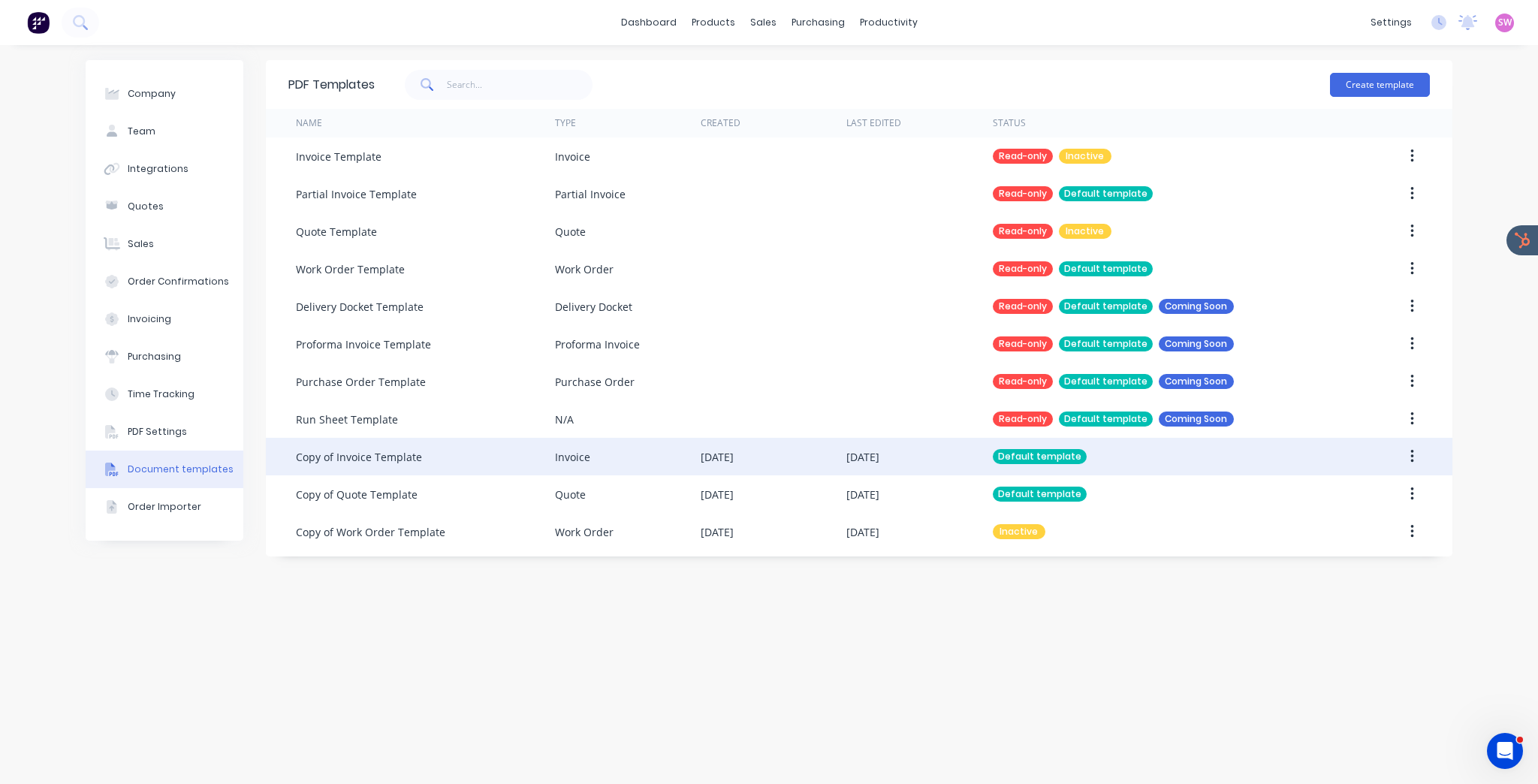 click on "Invoice" at bounding box center [628, 457] 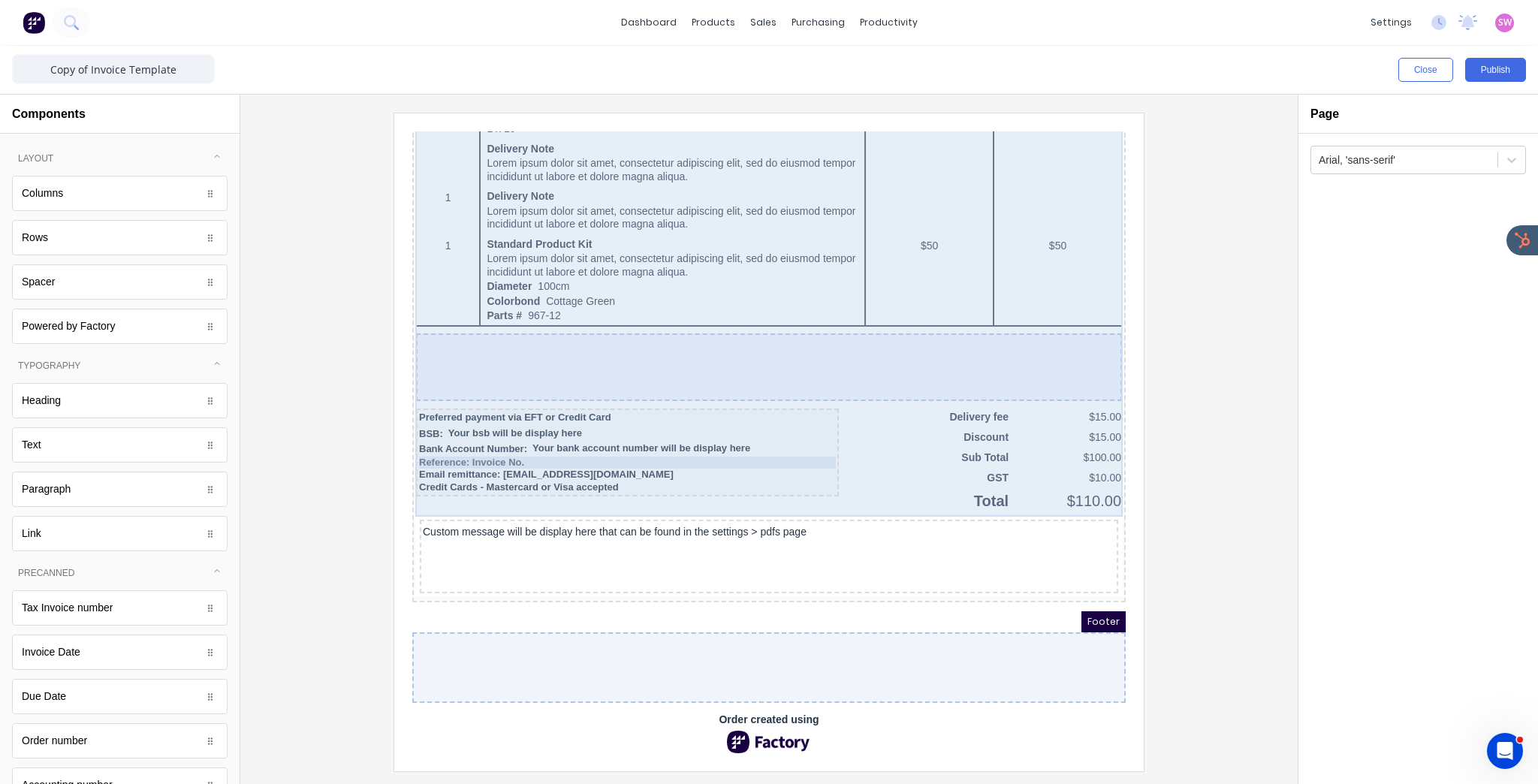scroll, scrollTop: 984, scrollLeft: 0, axis: vertical 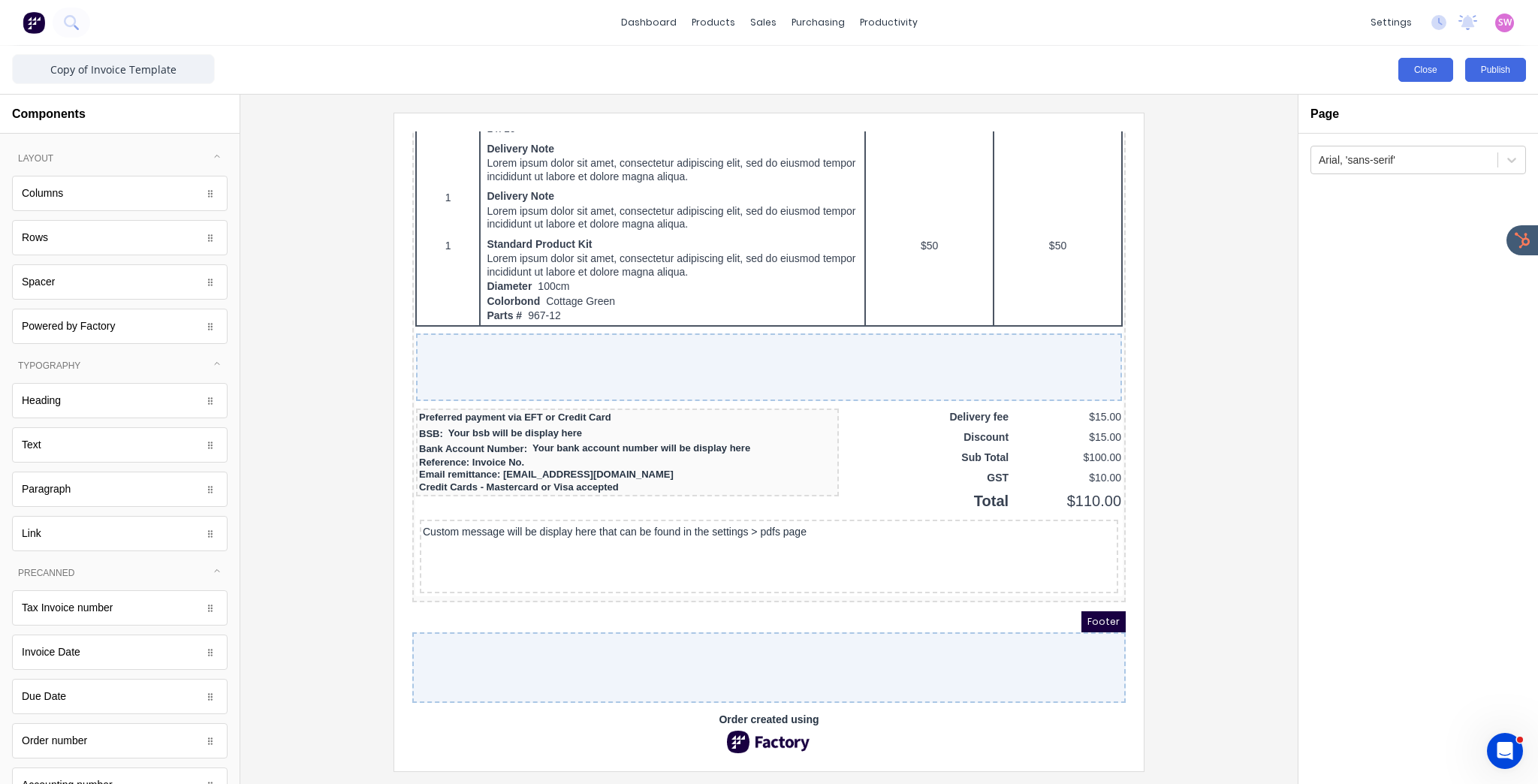 click on "Close" at bounding box center (1425, 70) 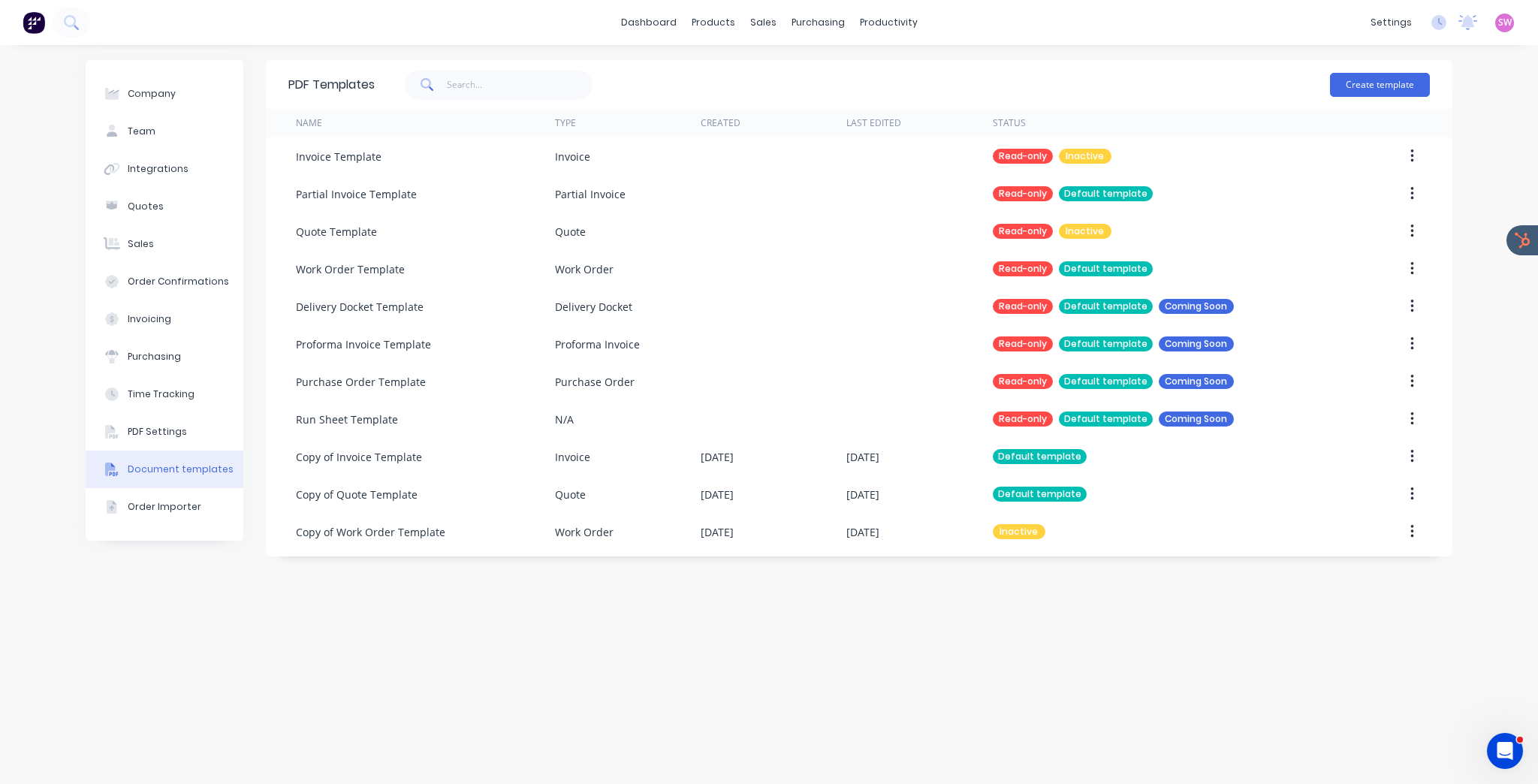 click at bounding box center [34, 23] 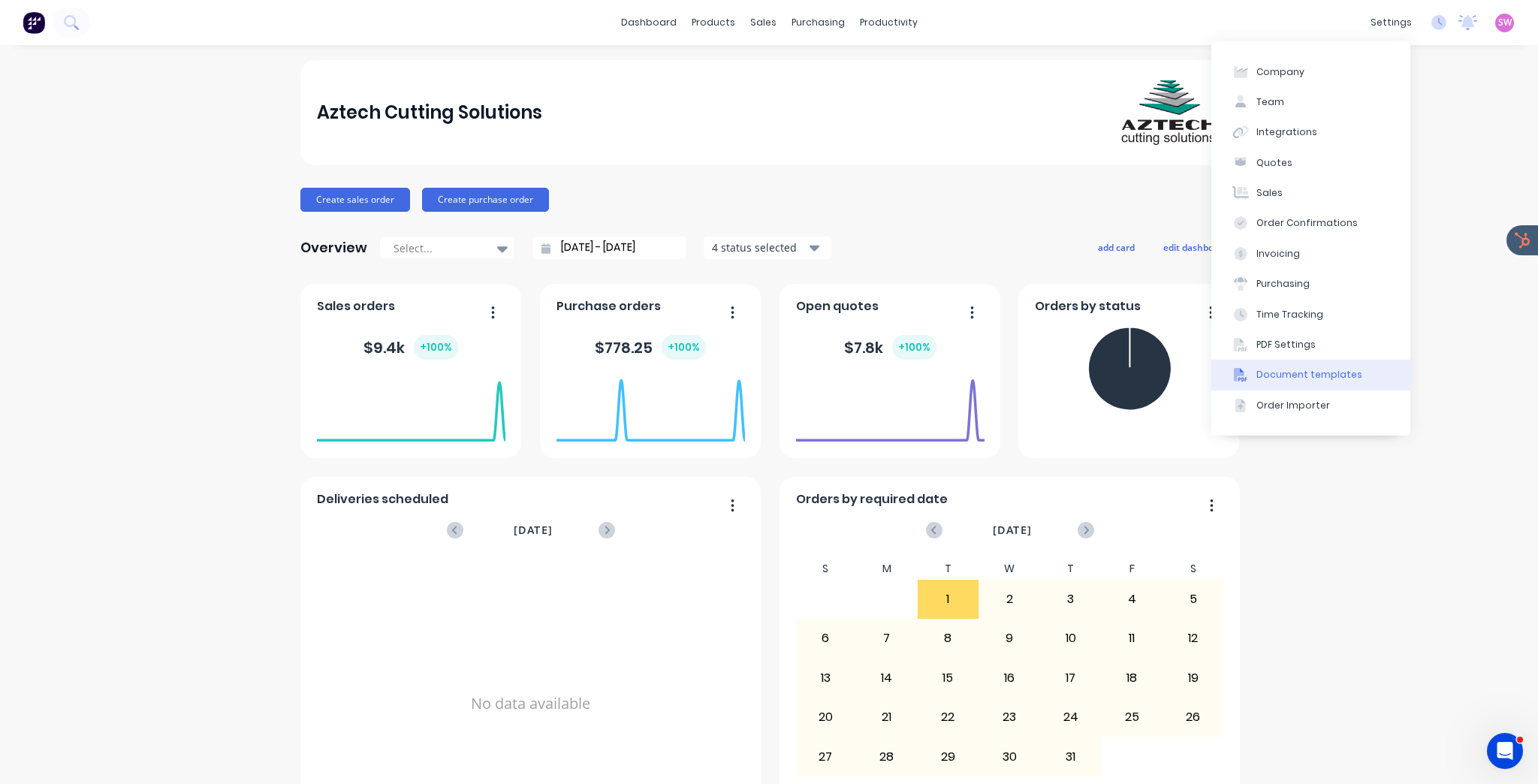 click on "Document templates" at bounding box center (1309, 375) 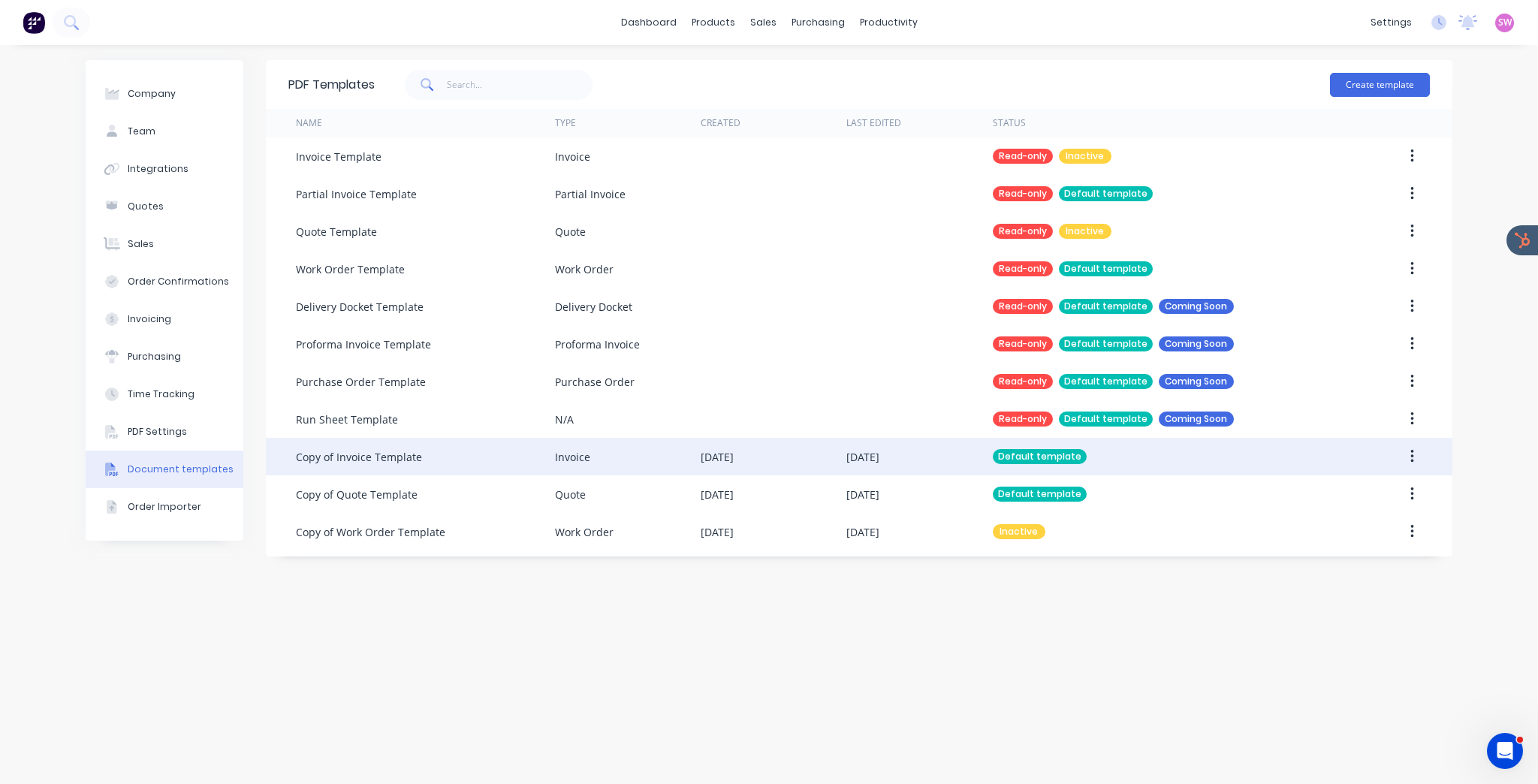 click on "Invoice" at bounding box center (628, 457) 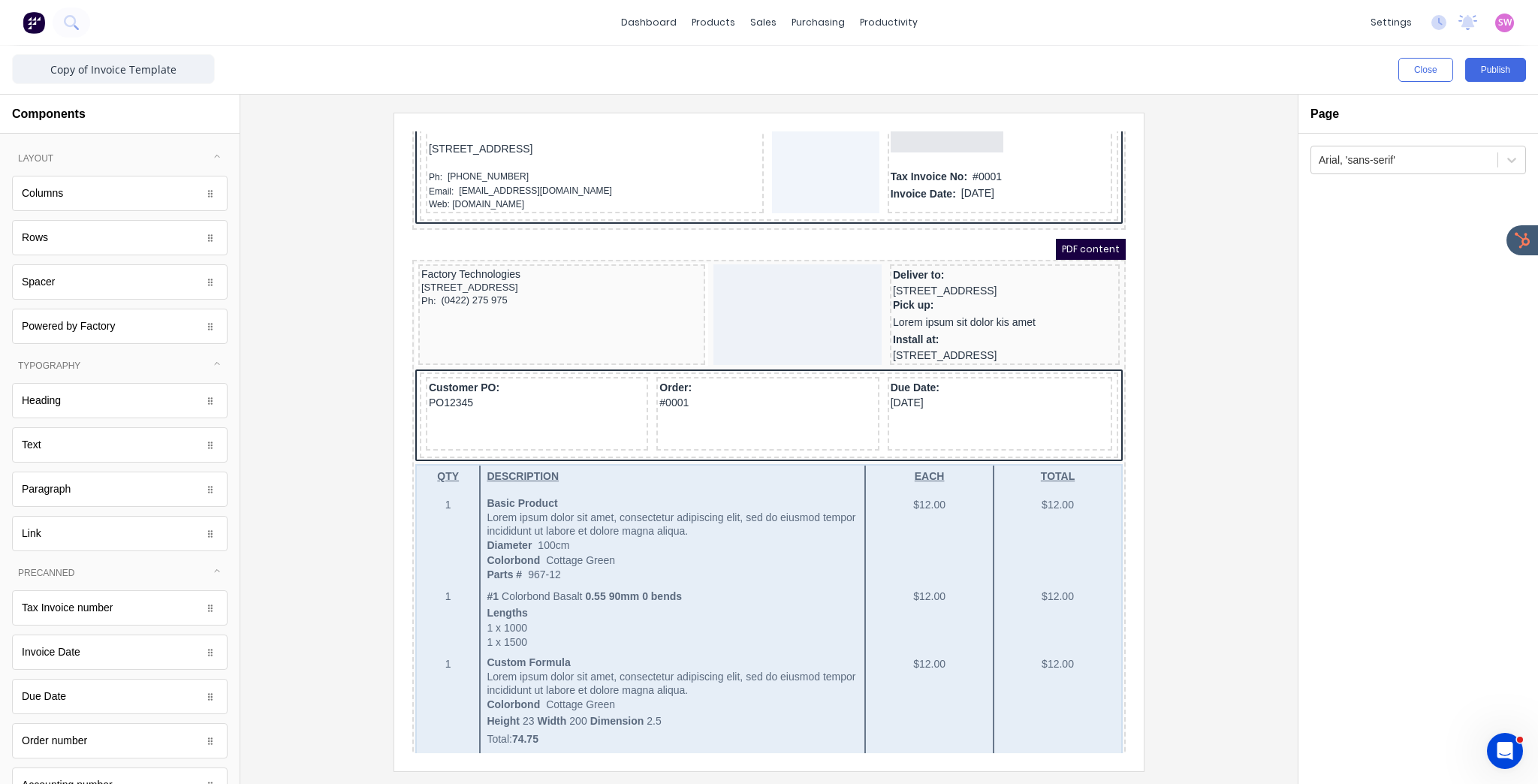 scroll, scrollTop: 0, scrollLeft: 0, axis: both 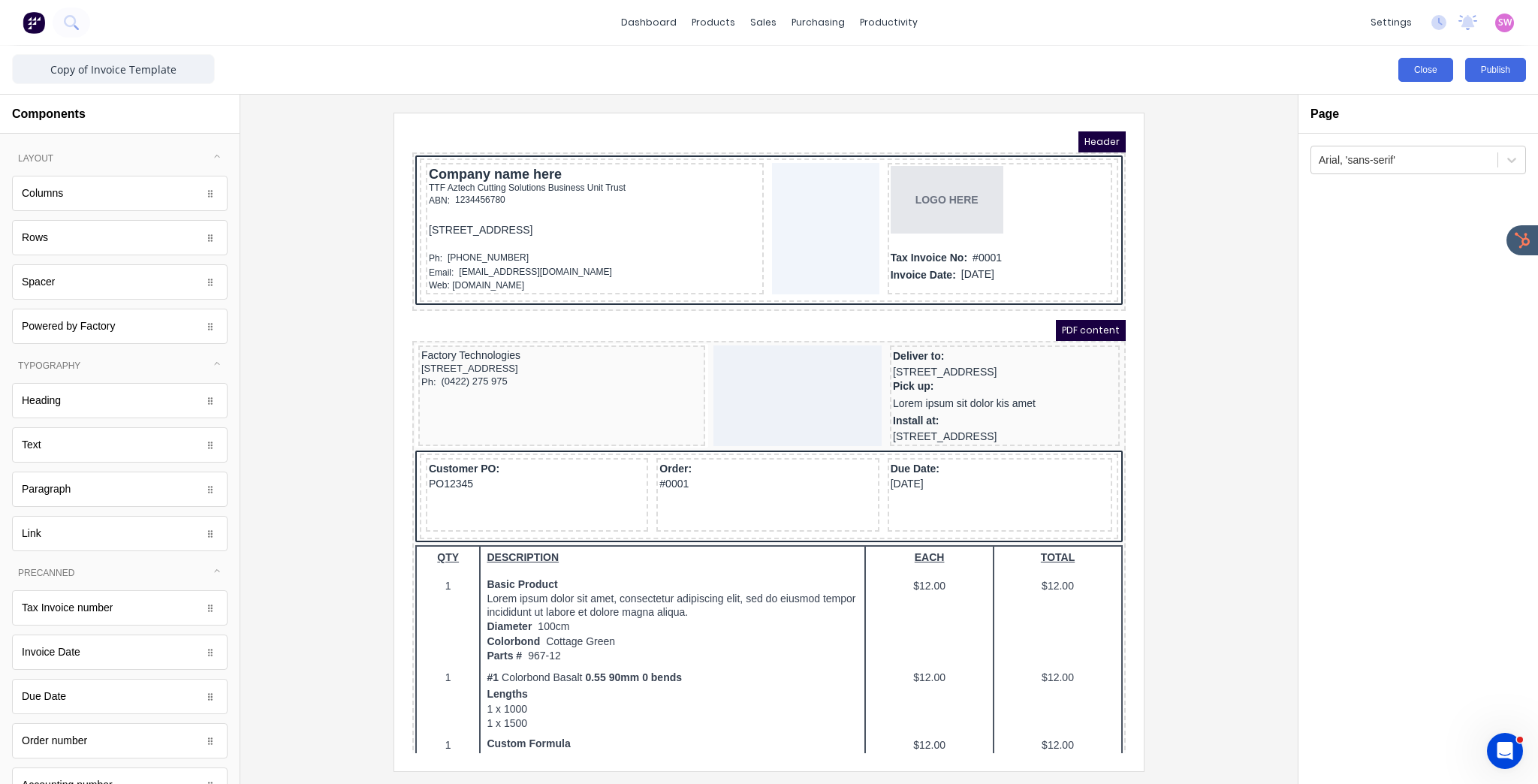 click on "Close" at bounding box center (1425, 70) 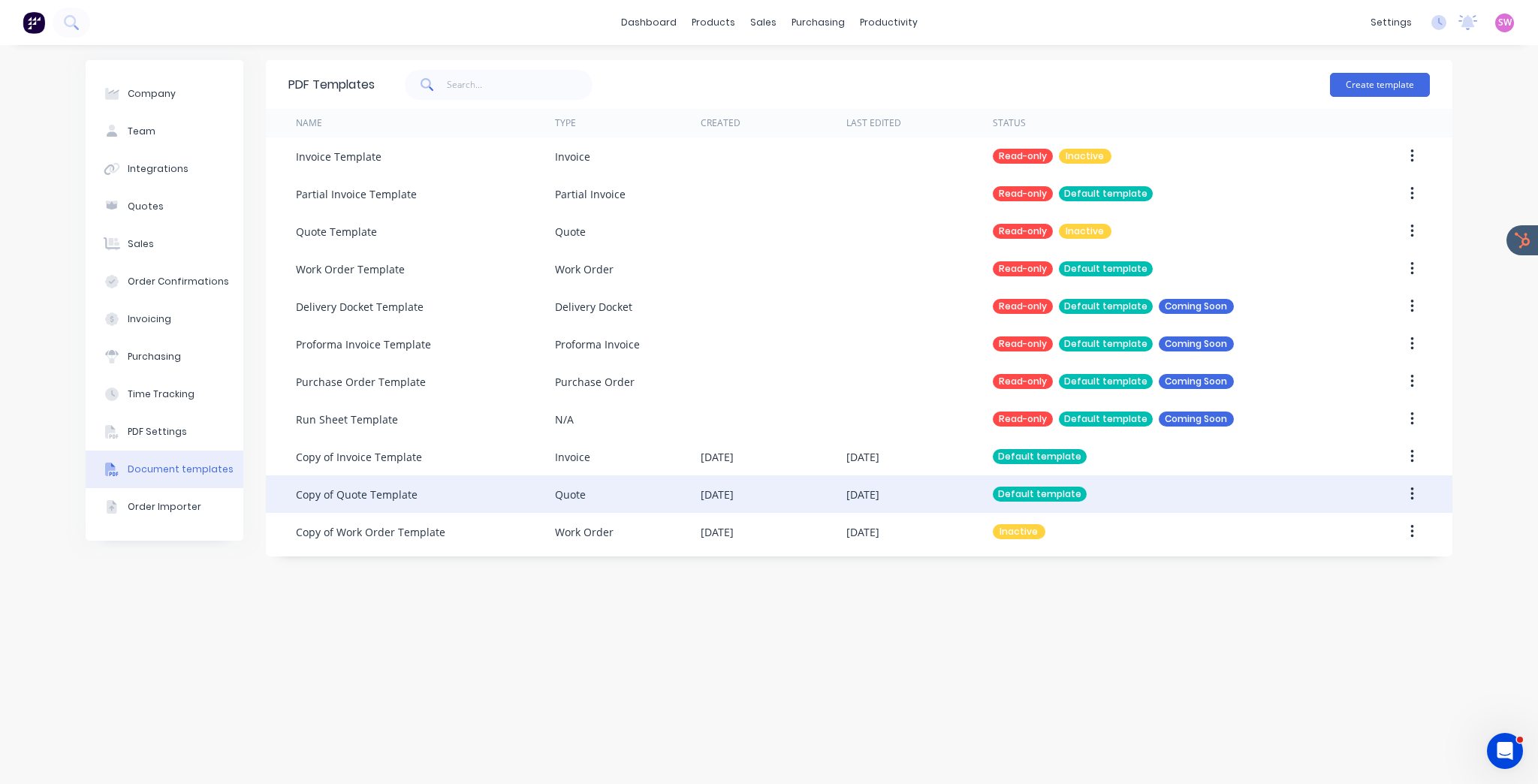 click on "Quote" at bounding box center [628, 494] 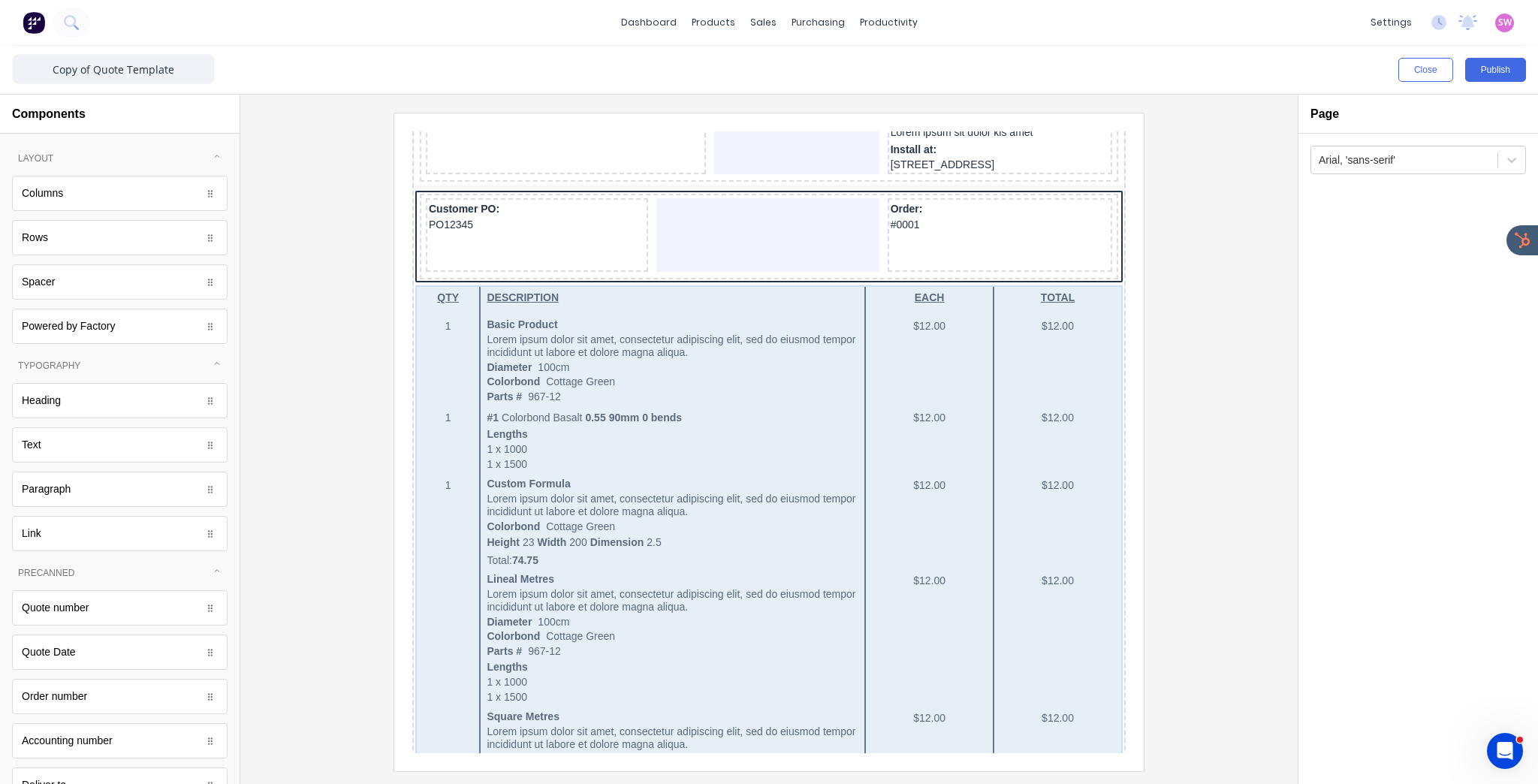 scroll, scrollTop: 0, scrollLeft: 0, axis: both 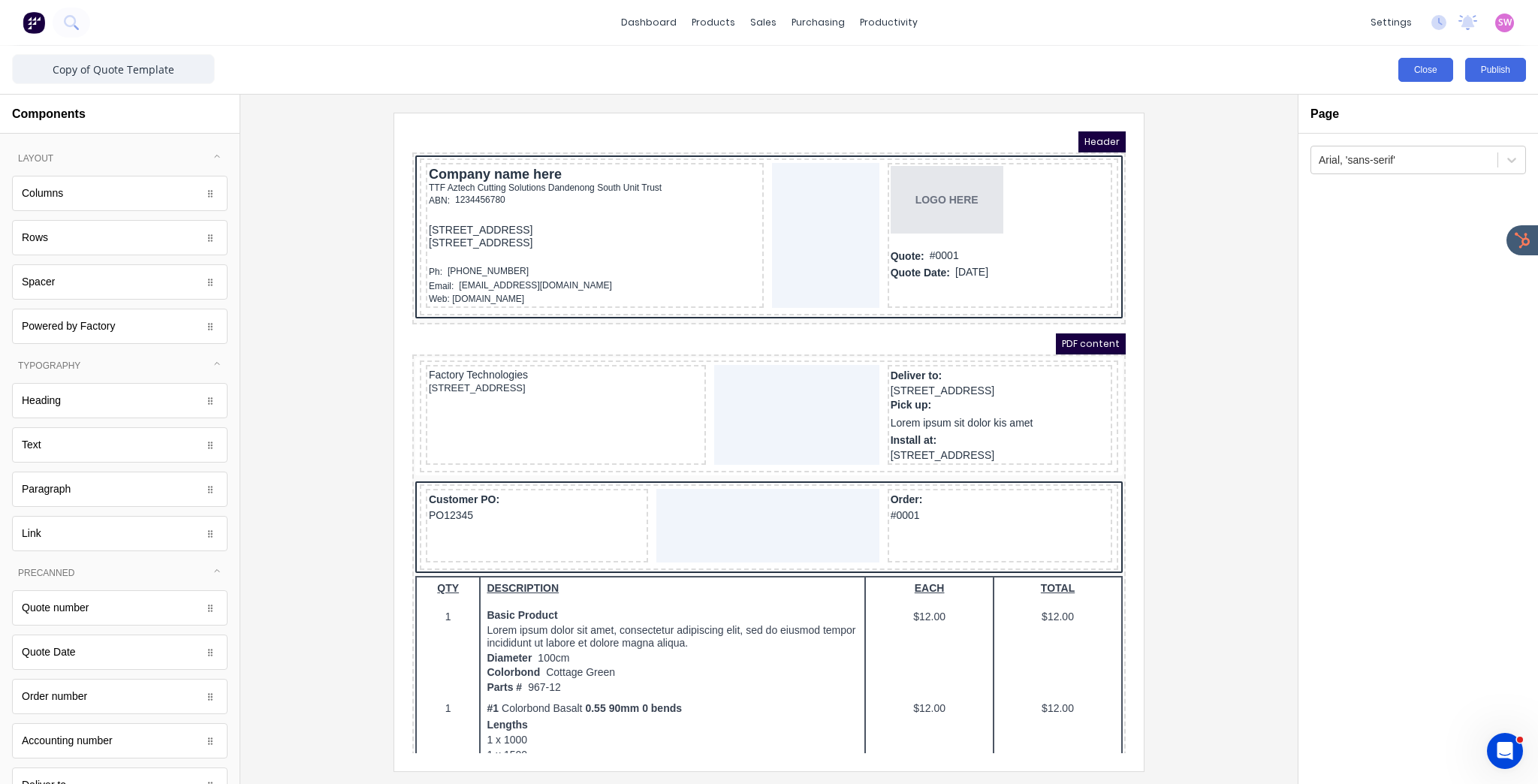 click on "Close" at bounding box center (1425, 70) 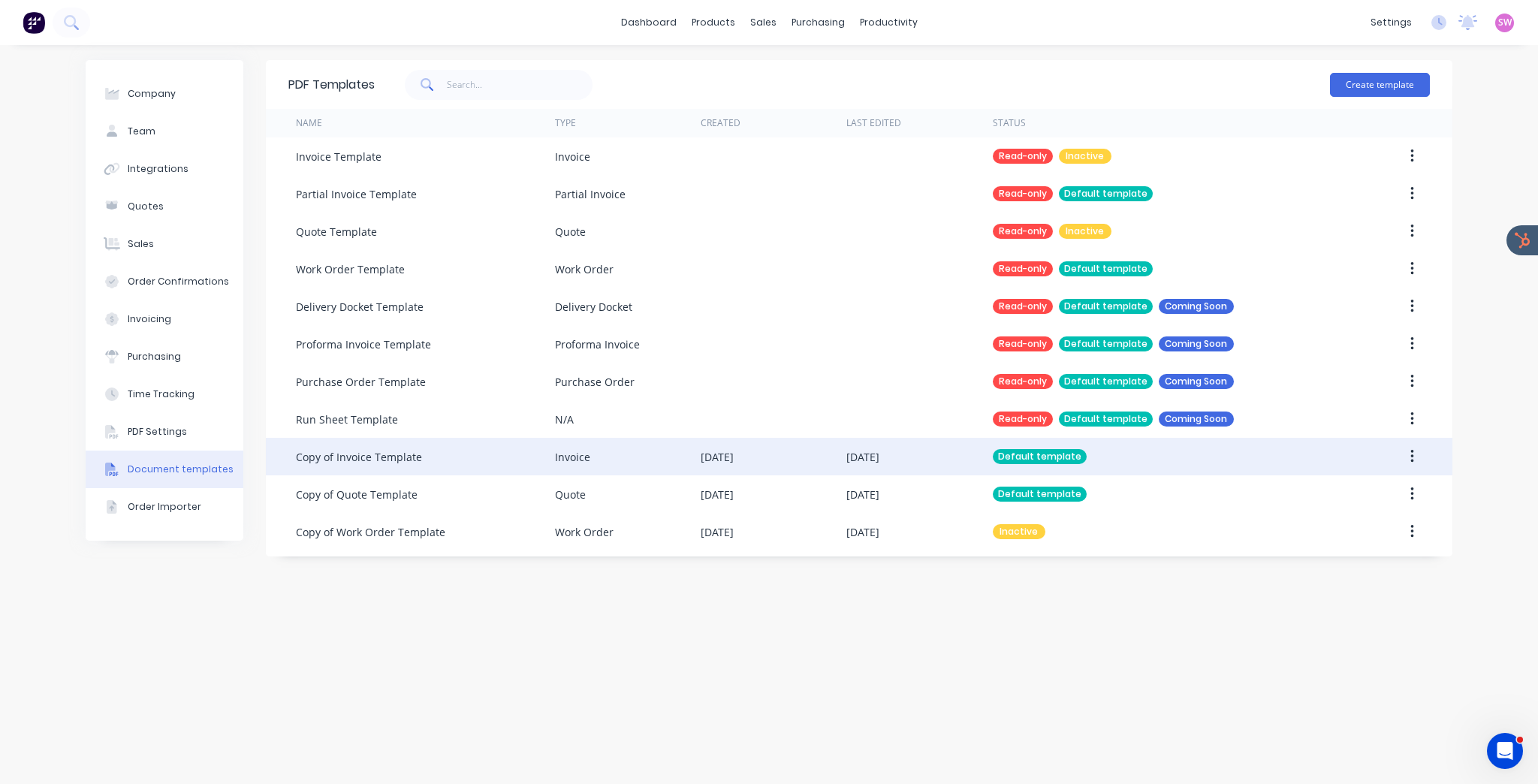 click on "[DATE]" at bounding box center [774, 457] 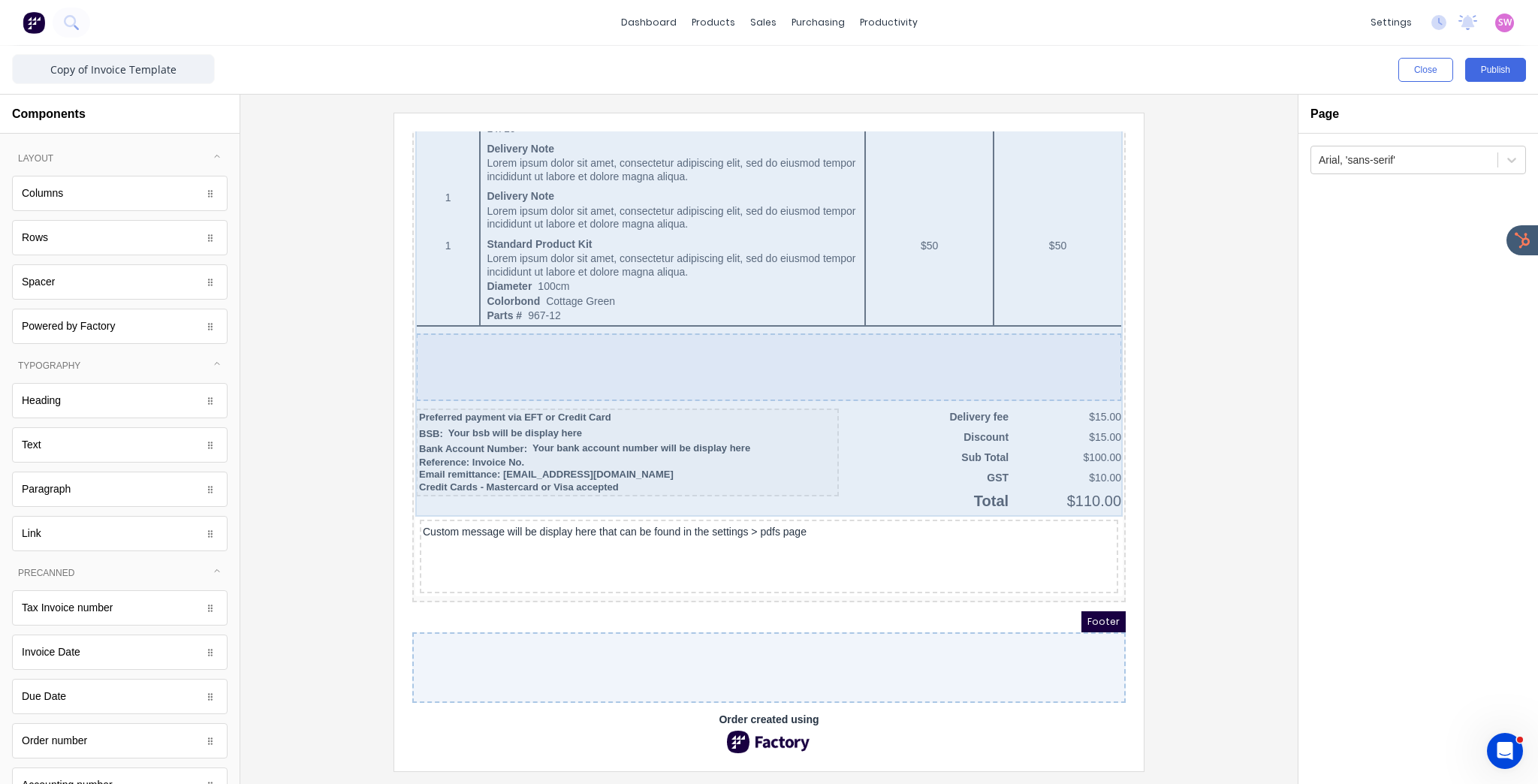 scroll, scrollTop: 984, scrollLeft: 0, axis: vertical 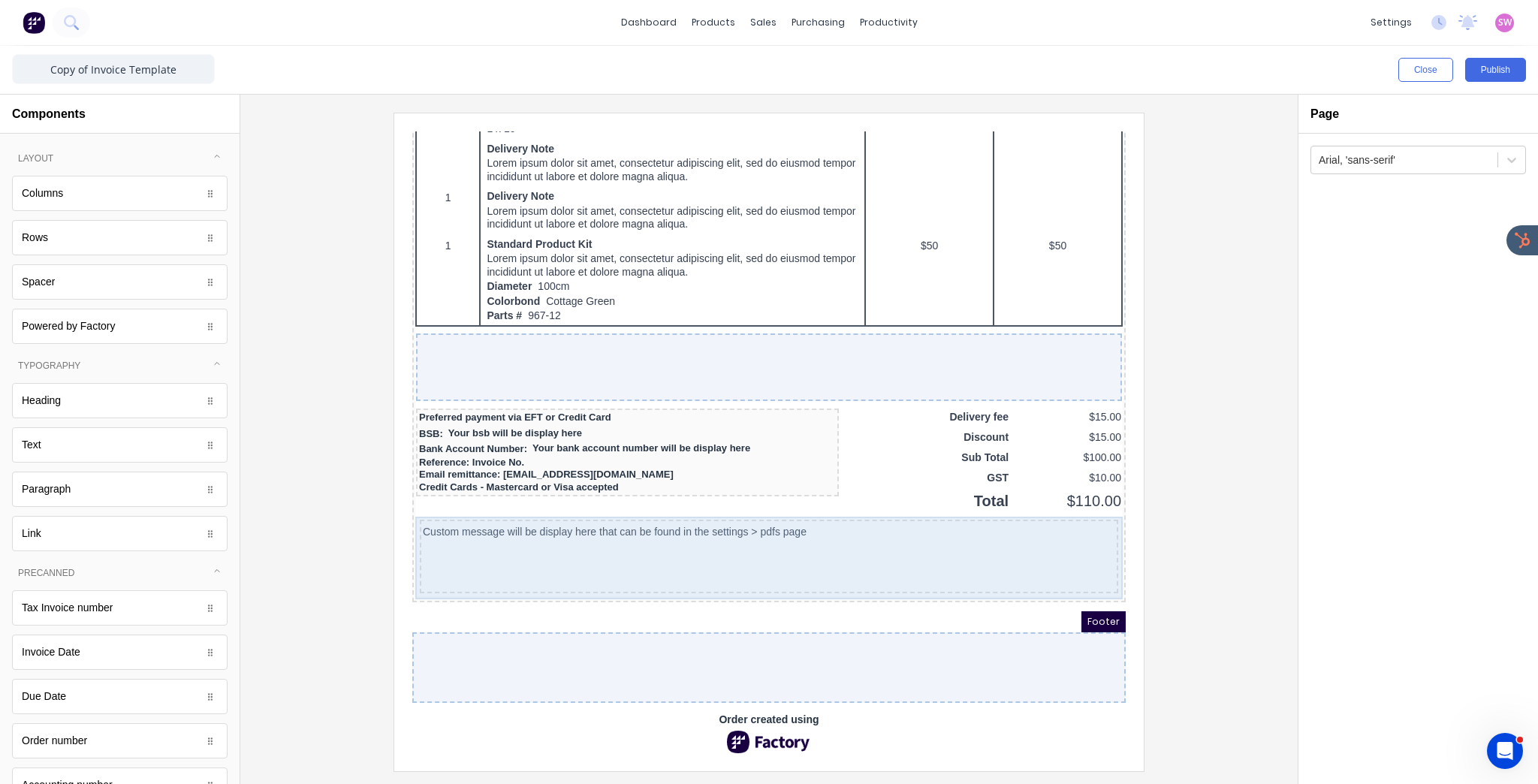 click on "Custom message will be display here that can be found in the settings > pdfs page" at bounding box center (751, 540) 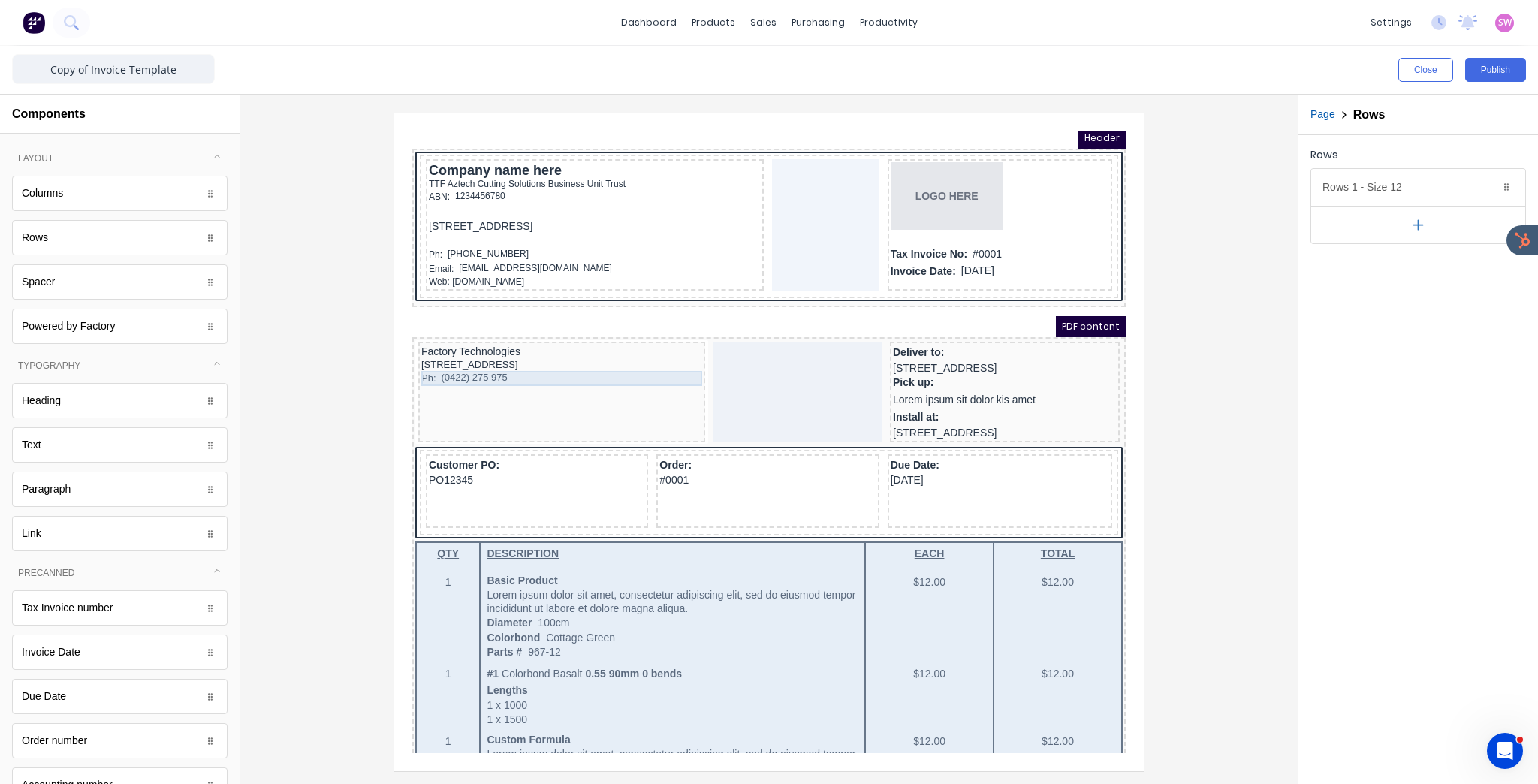 scroll, scrollTop: 0, scrollLeft: 0, axis: both 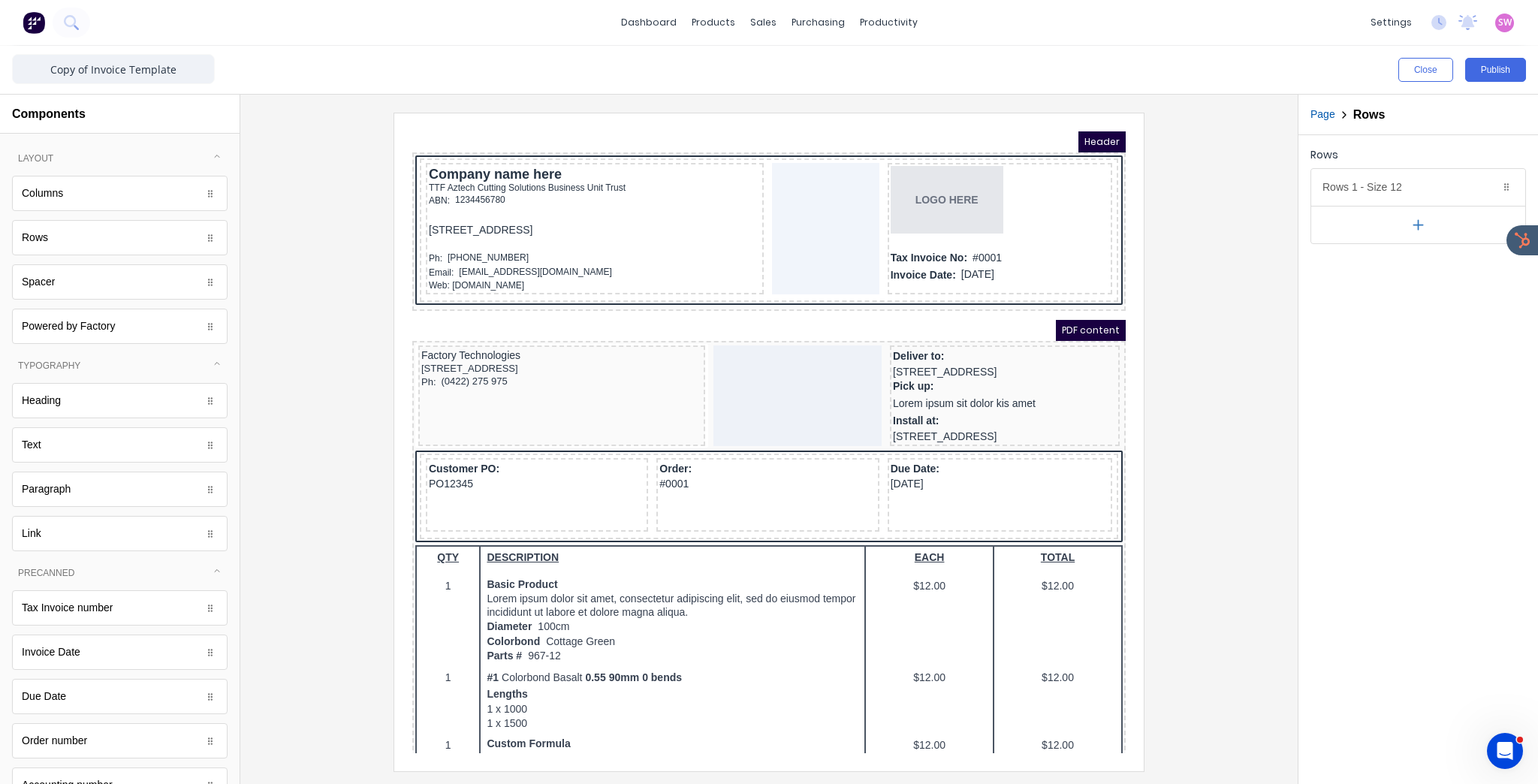 click at bounding box center (769, 442) 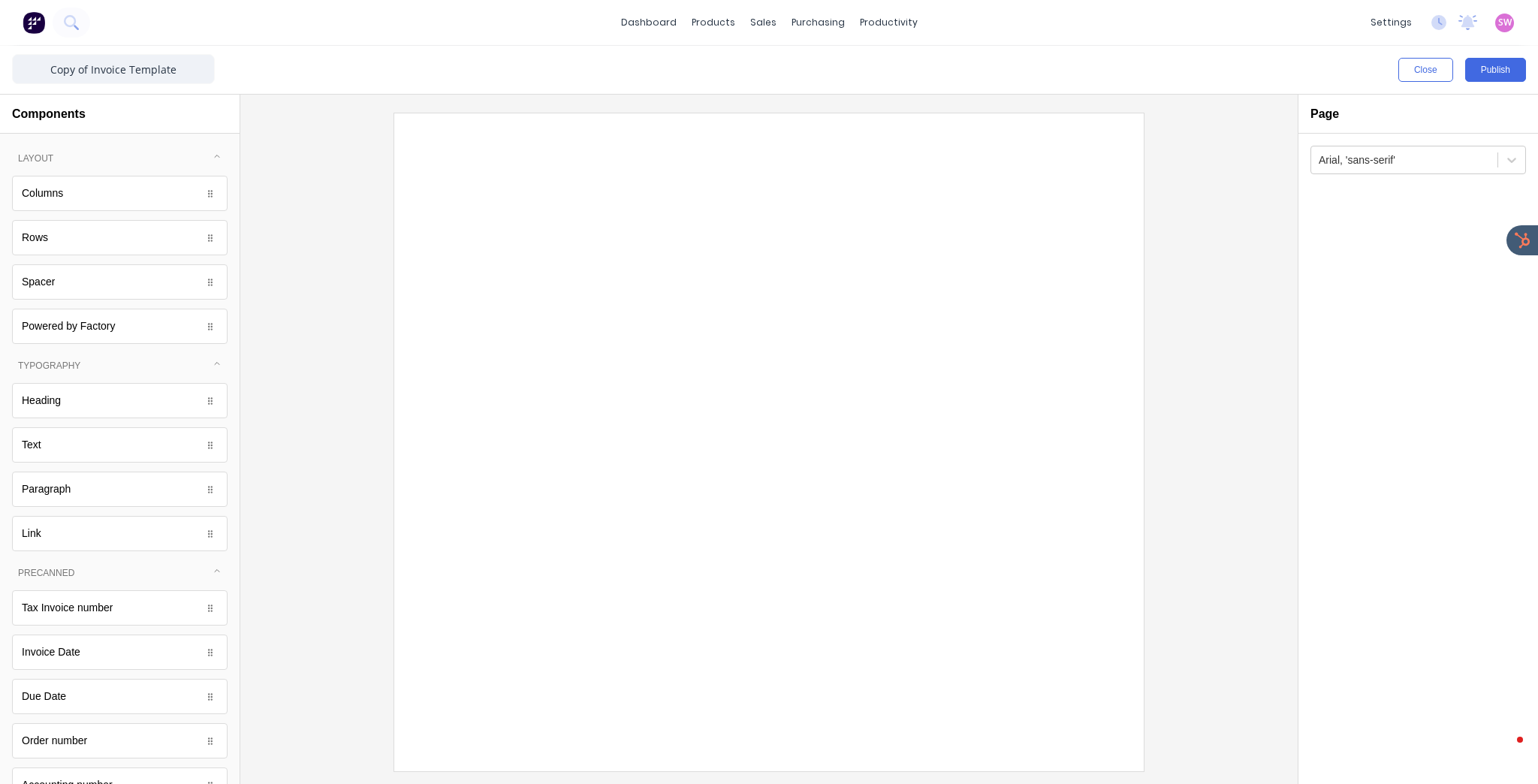 scroll, scrollTop: 0, scrollLeft: 0, axis: both 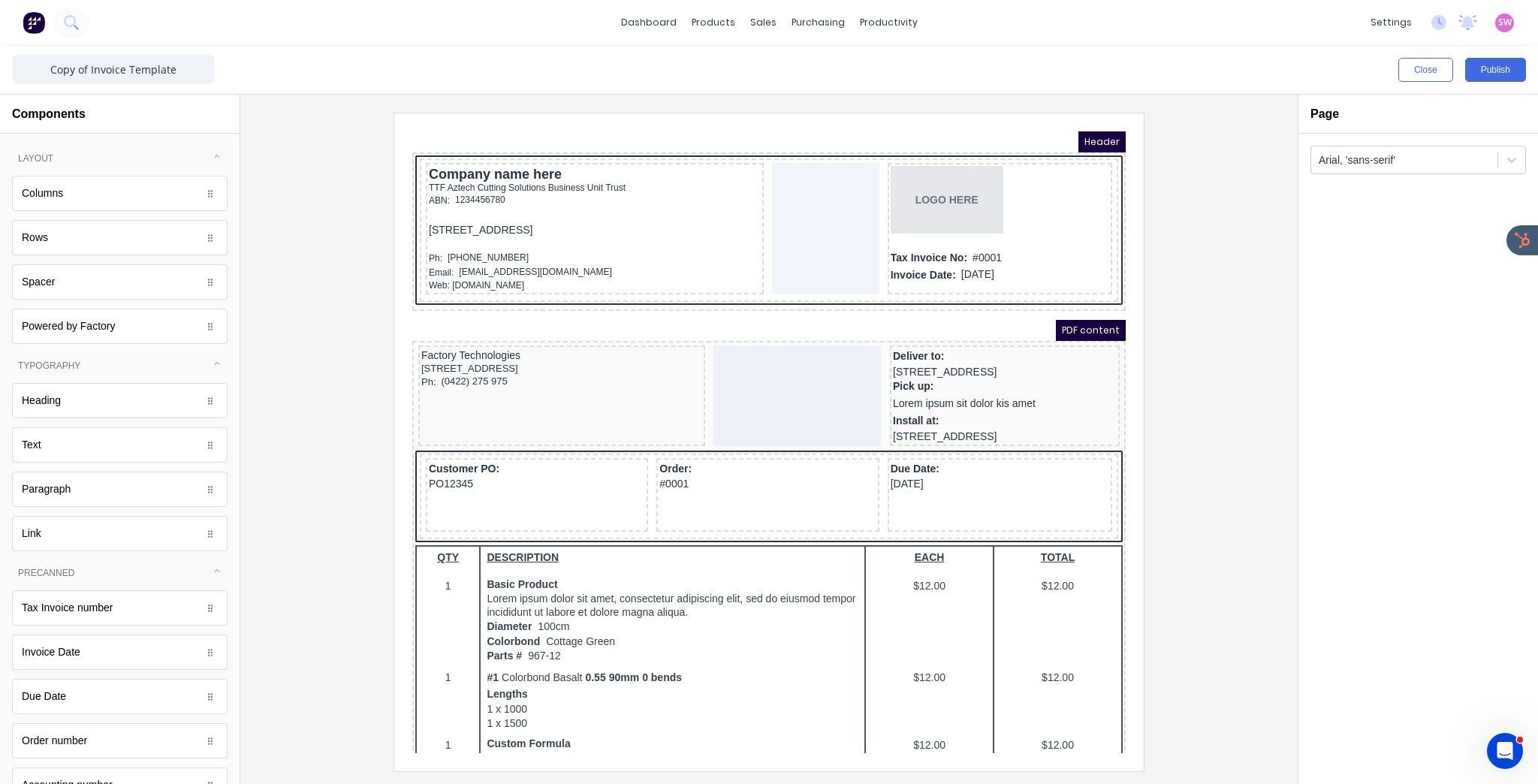 click on "Close   Publish" at bounding box center [769, 70] 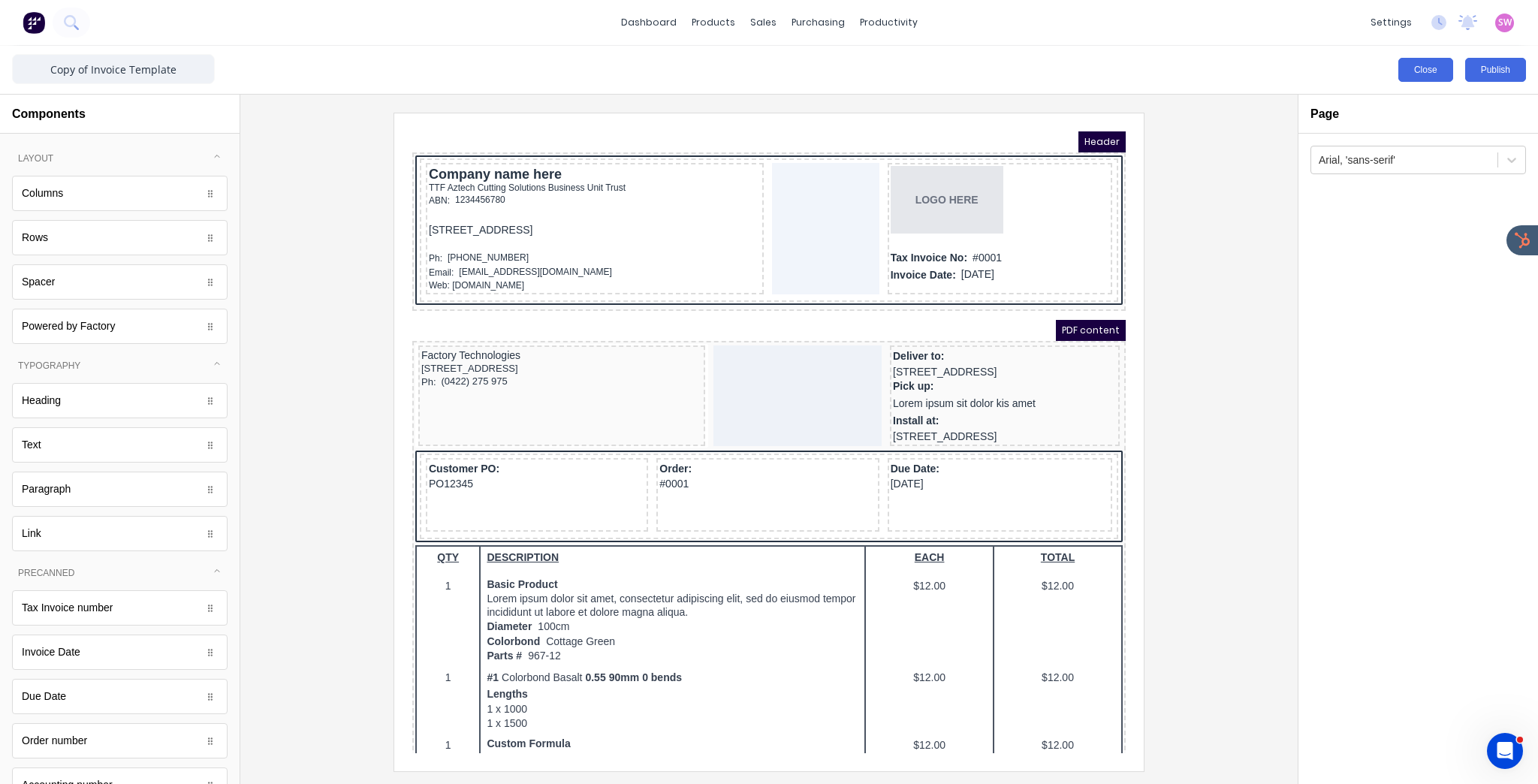 click on "Close" at bounding box center [1425, 70] 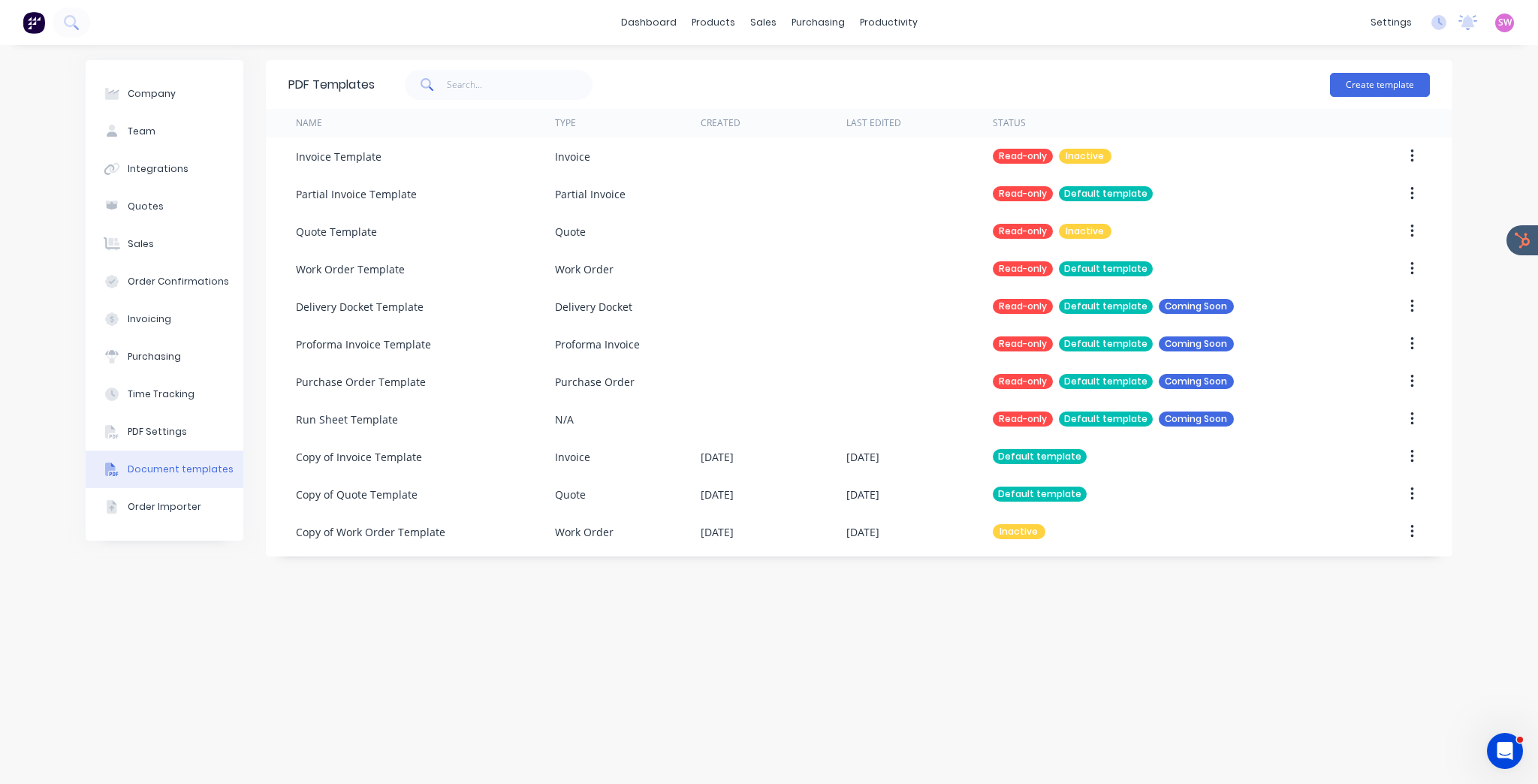 click on "SW" at bounding box center (1505, 23) 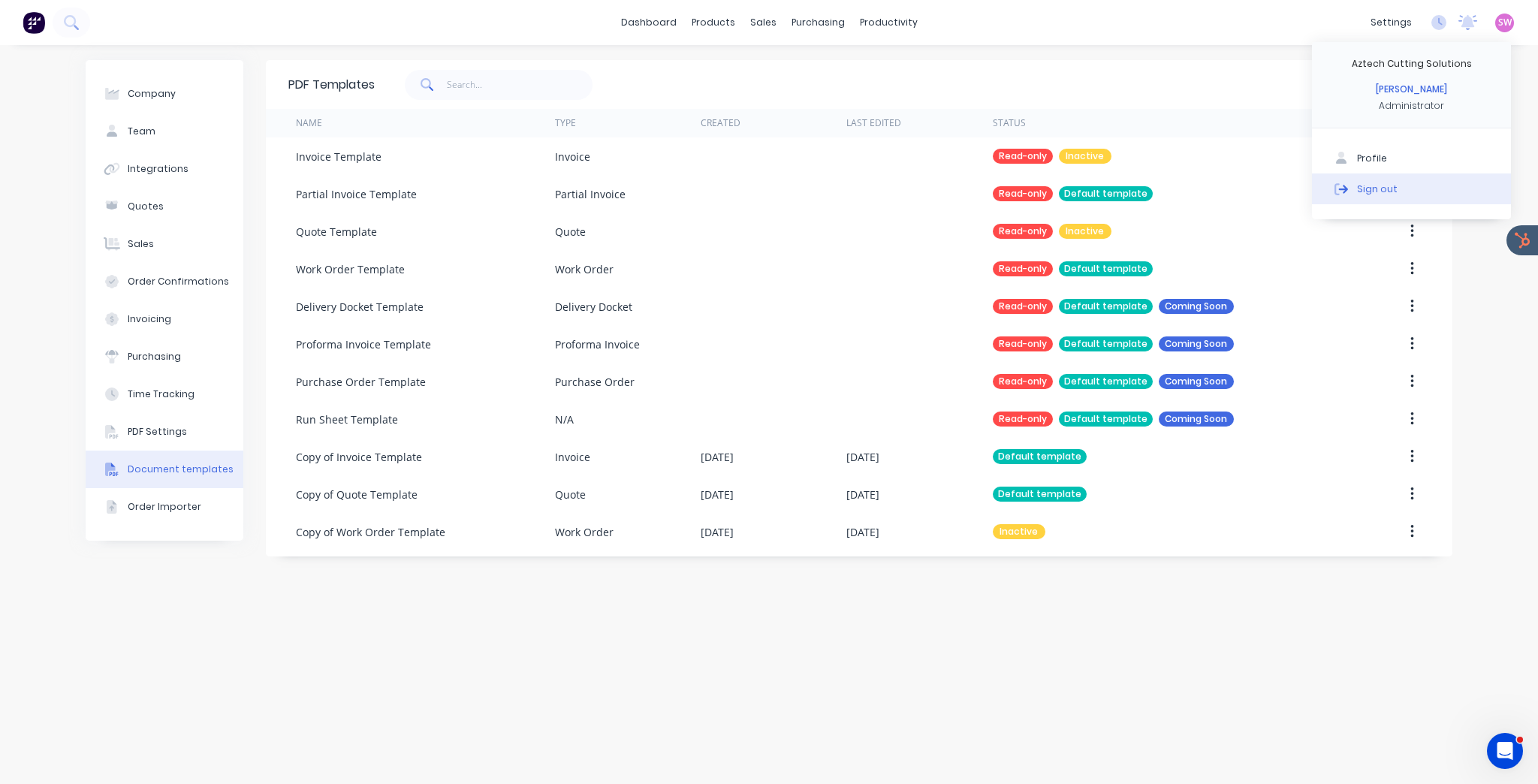 click on "Sign out" at bounding box center (1377, 188) 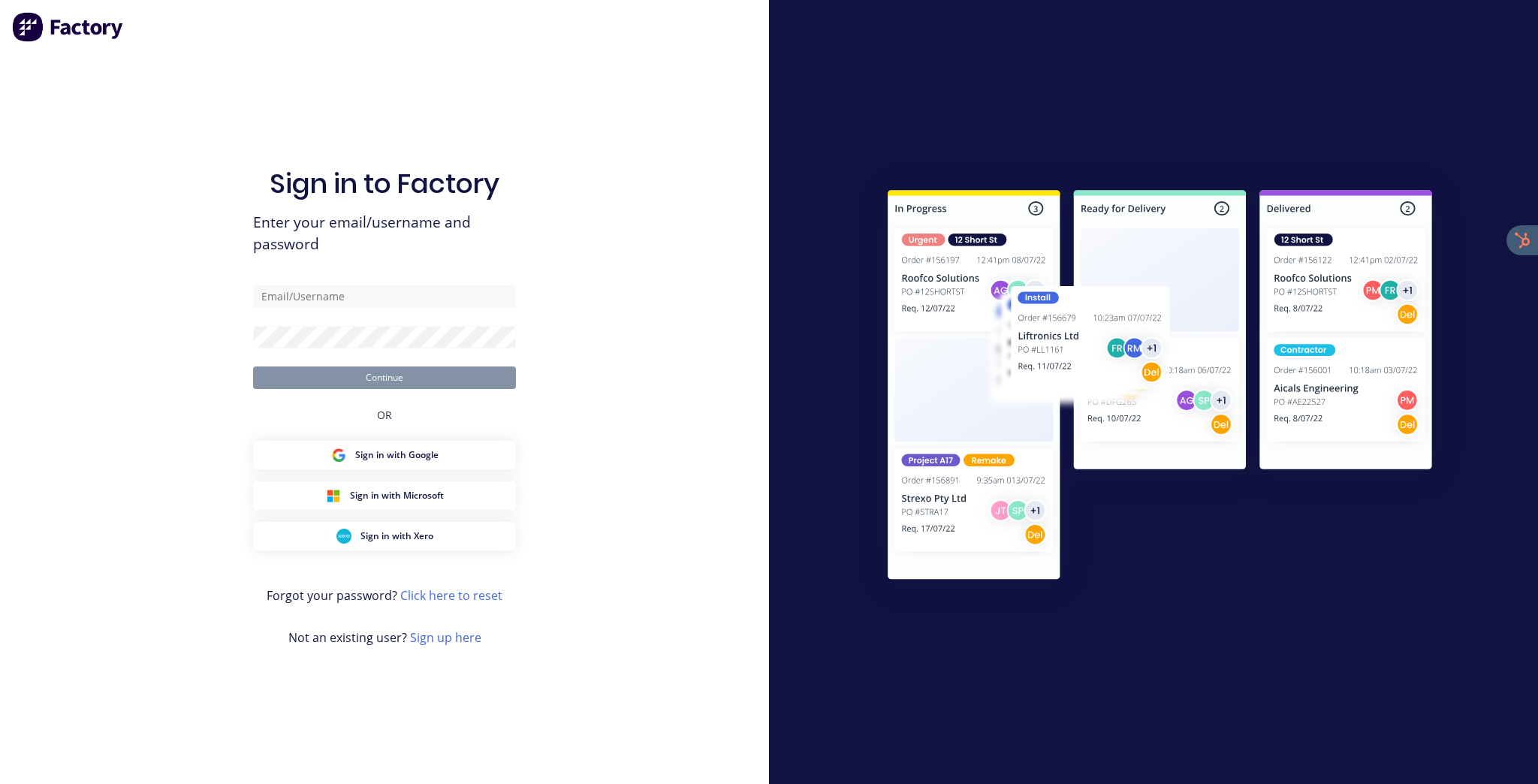 scroll, scrollTop: 0, scrollLeft: 0, axis: both 